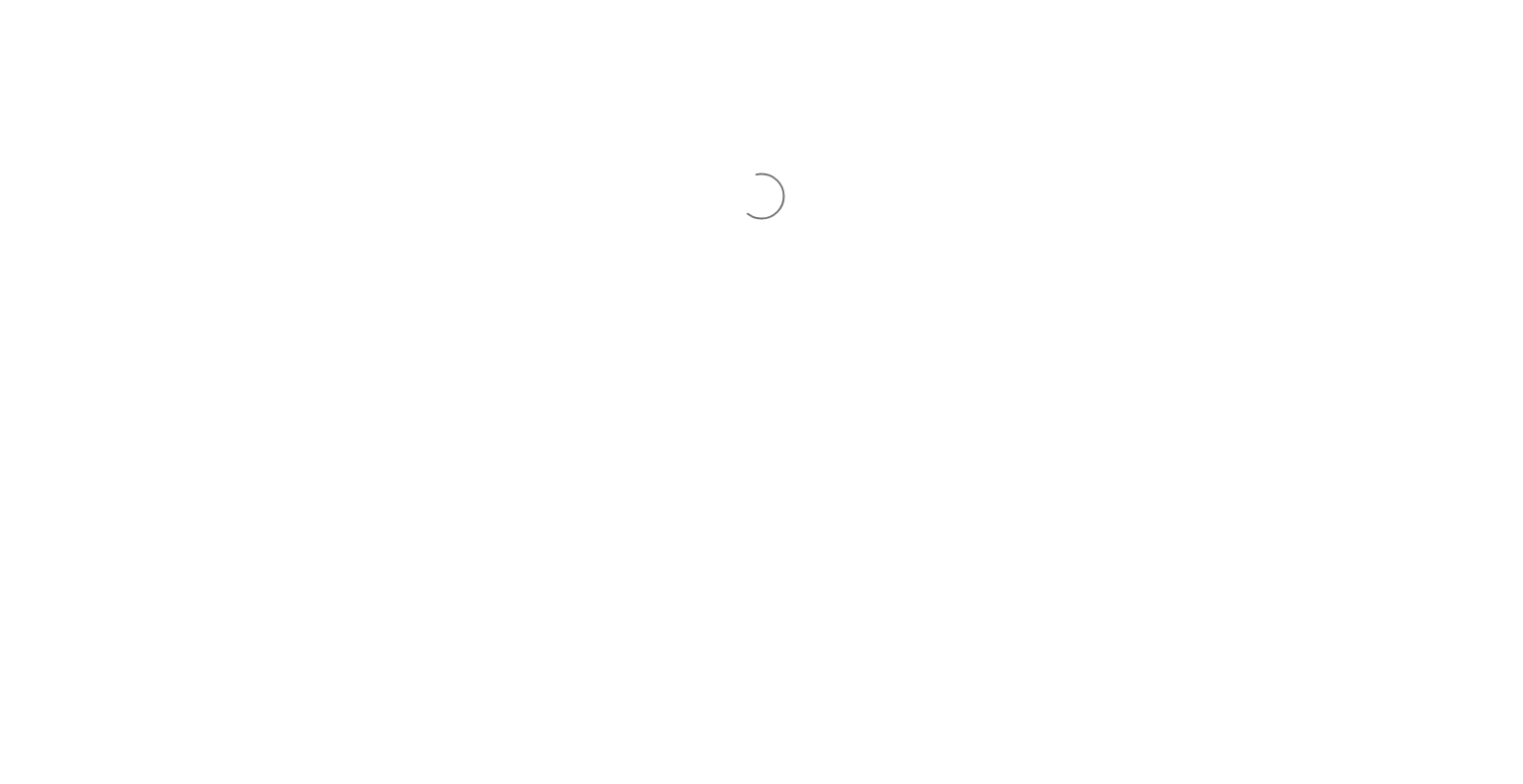 scroll, scrollTop: 0, scrollLeft: 0, axis: both 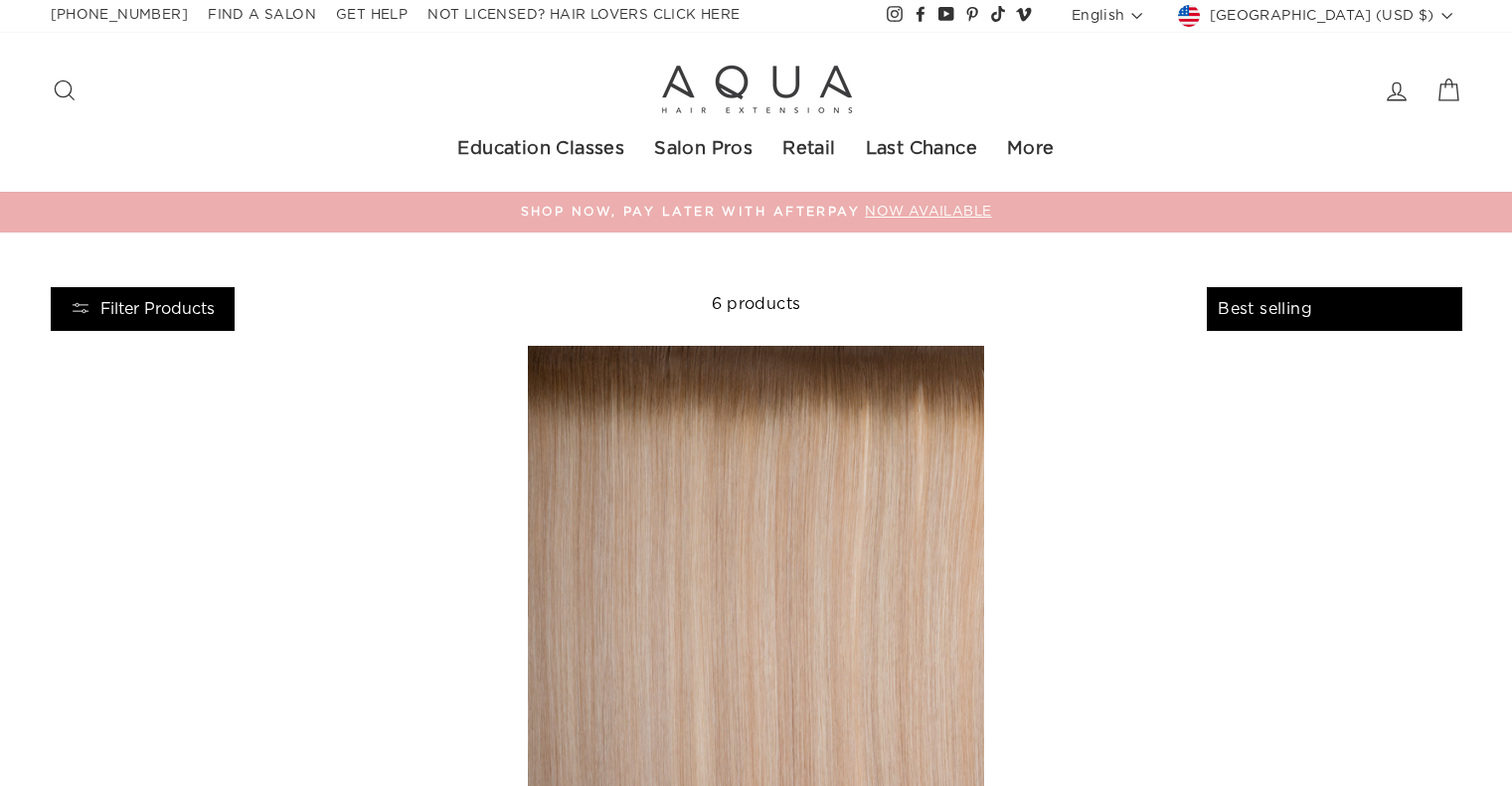 select on "best-selling" 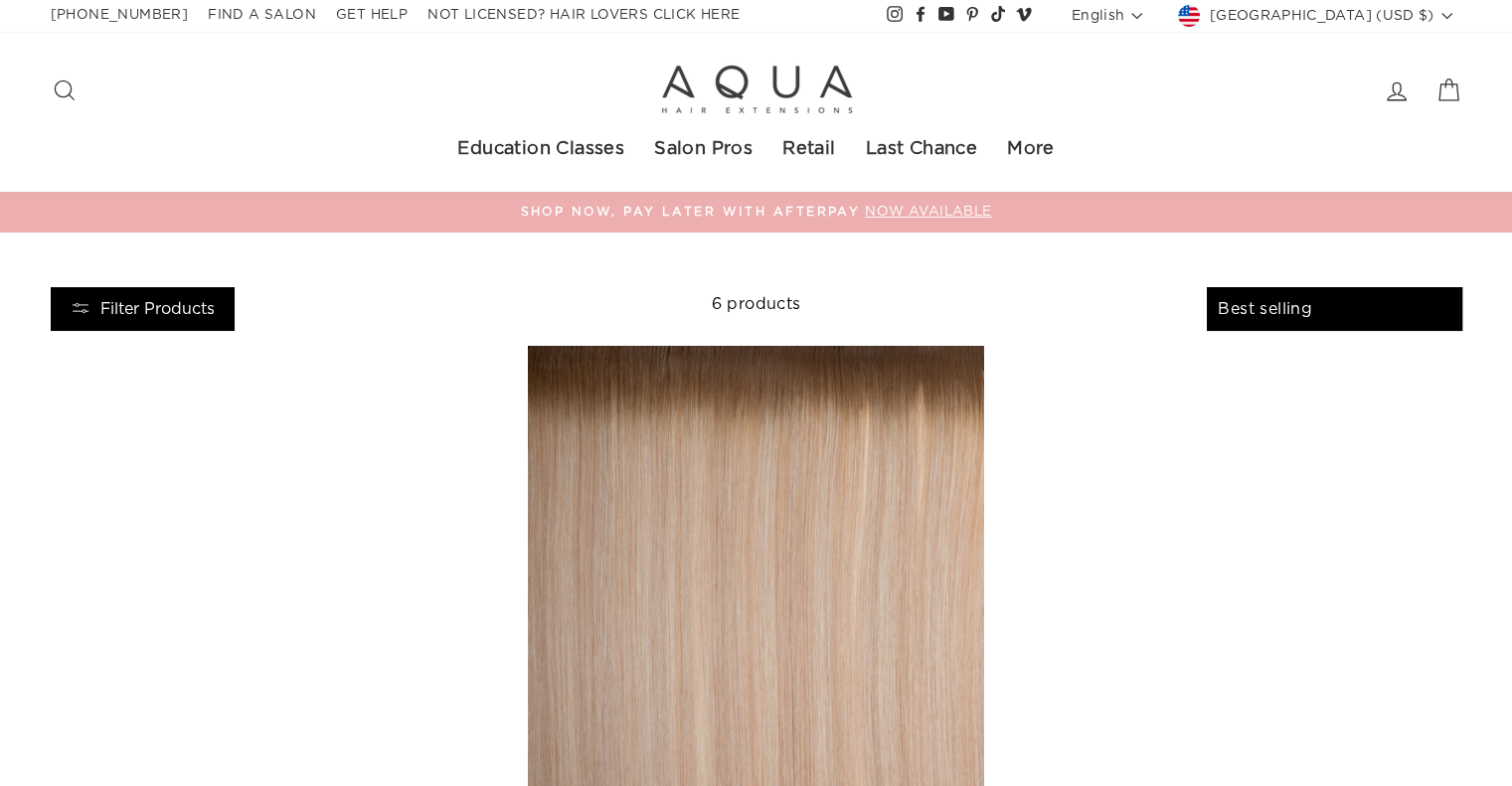 scroll, scrollTop: 0, scrollLeft: 0, axis: both 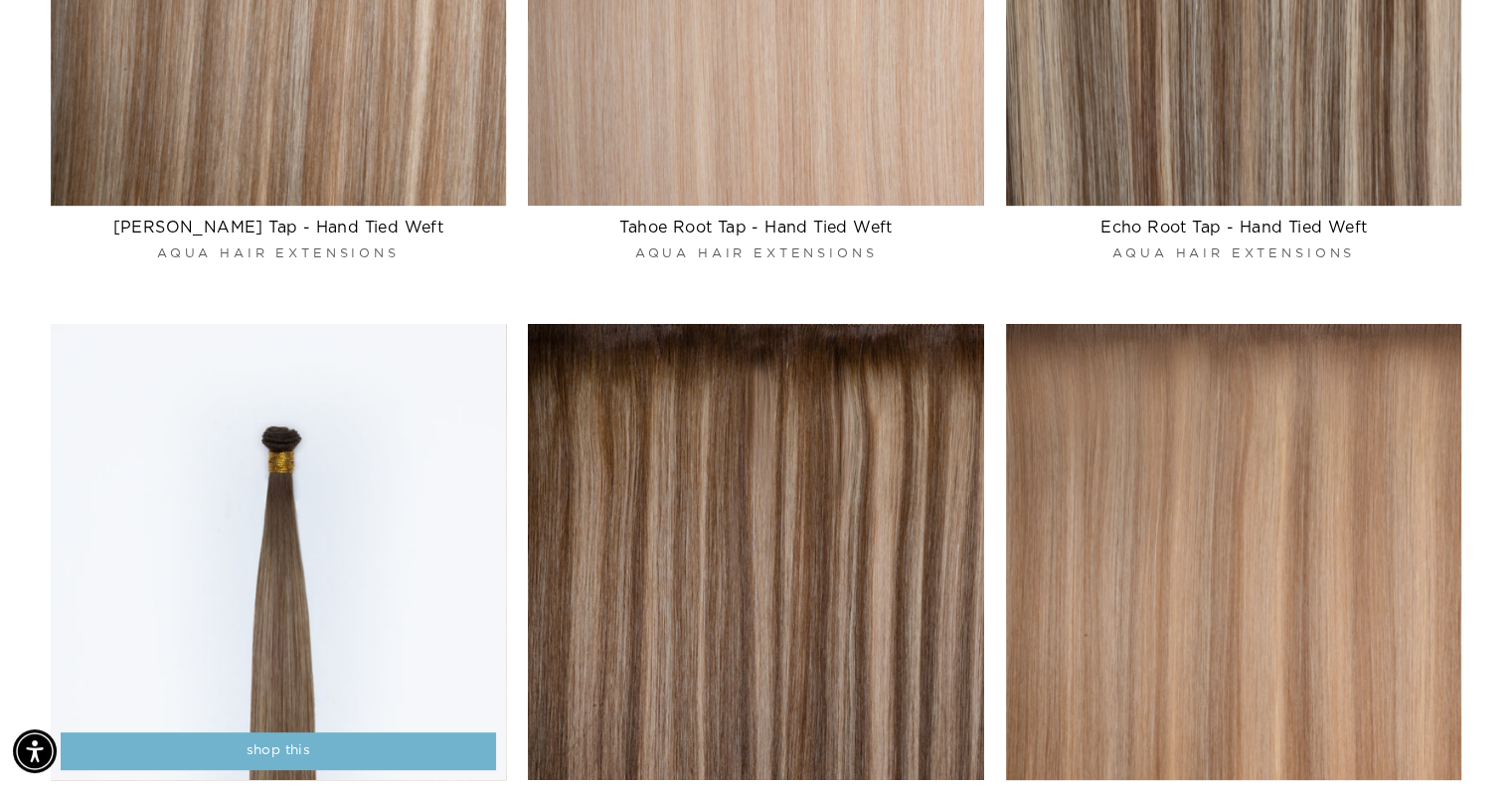 click at bounding box center (278, 551) 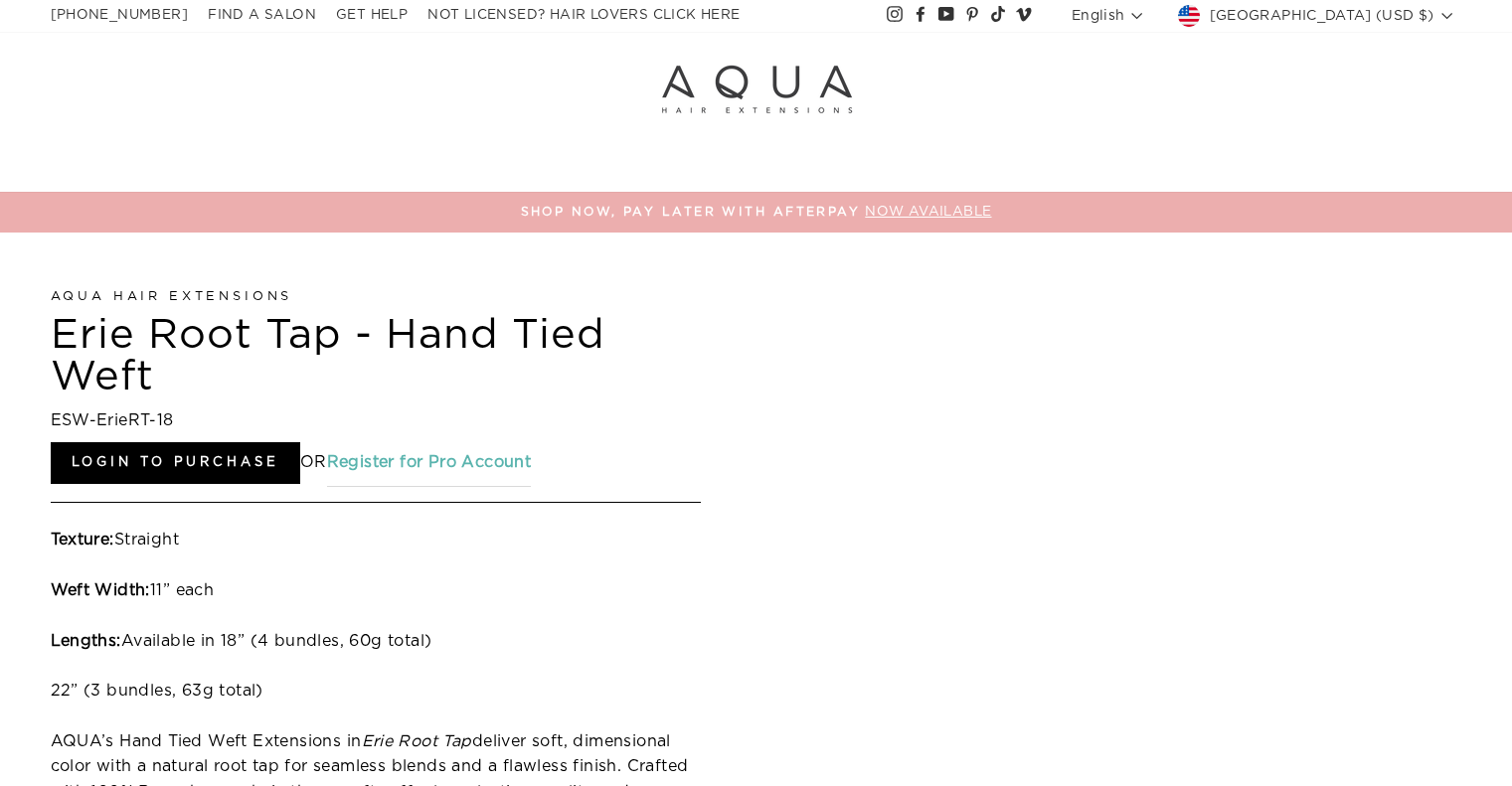 scroll, scrollTop: 0, scrollLeft: 0, axis: both 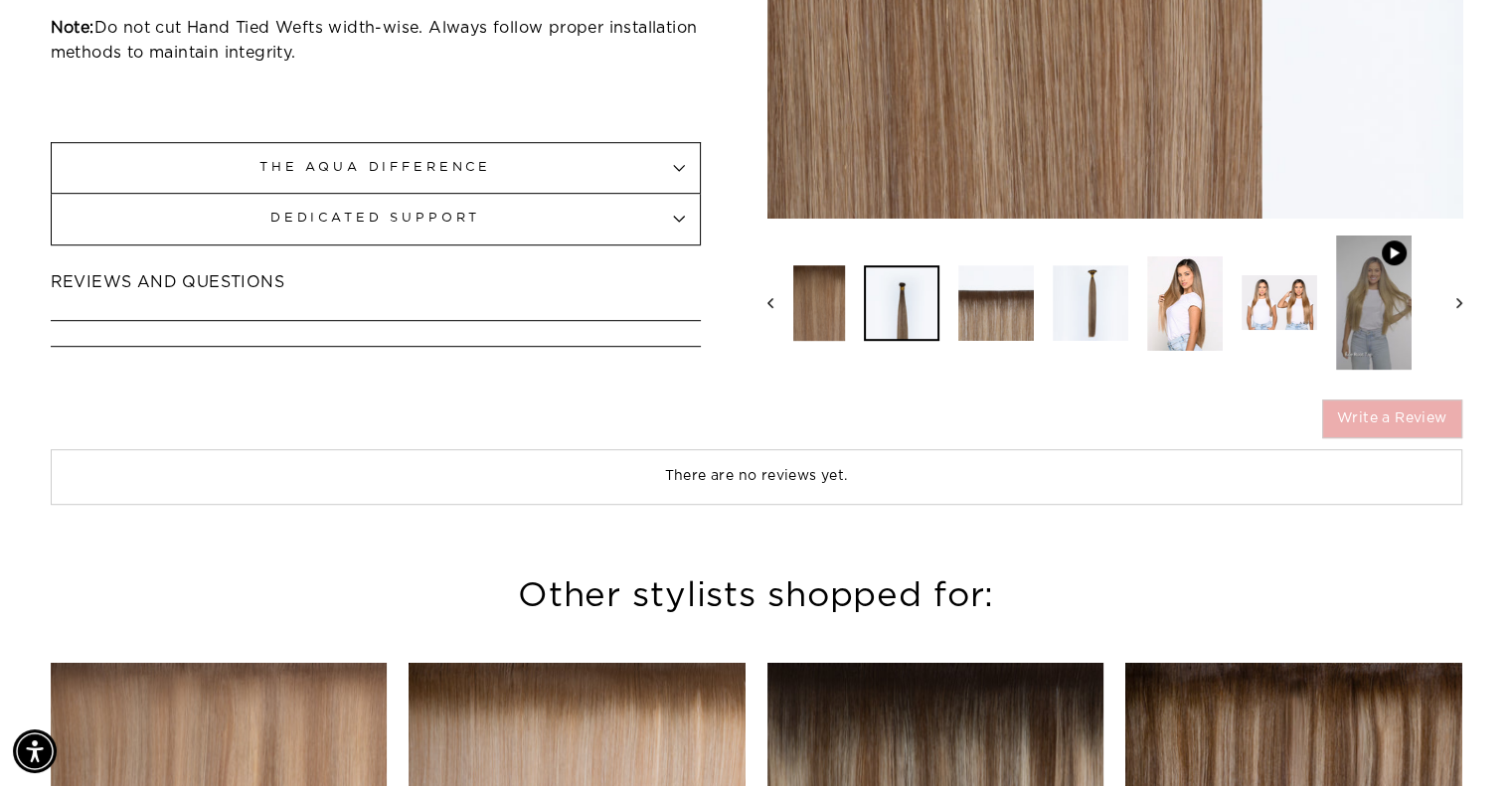 click at bounding box center (902, 303) 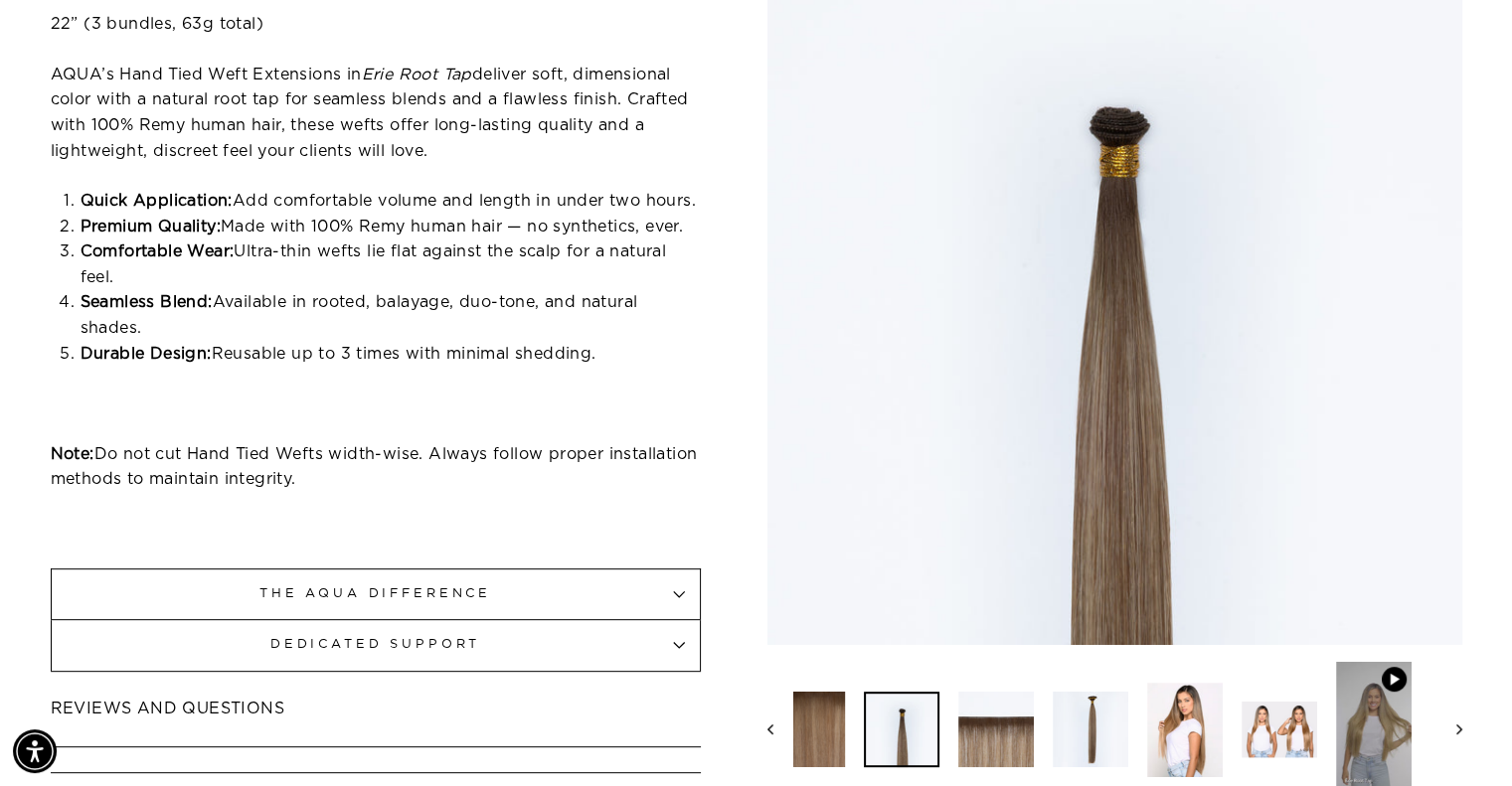 scroll, scrollTop: 795, scrollLeft: 0, axis: vertical 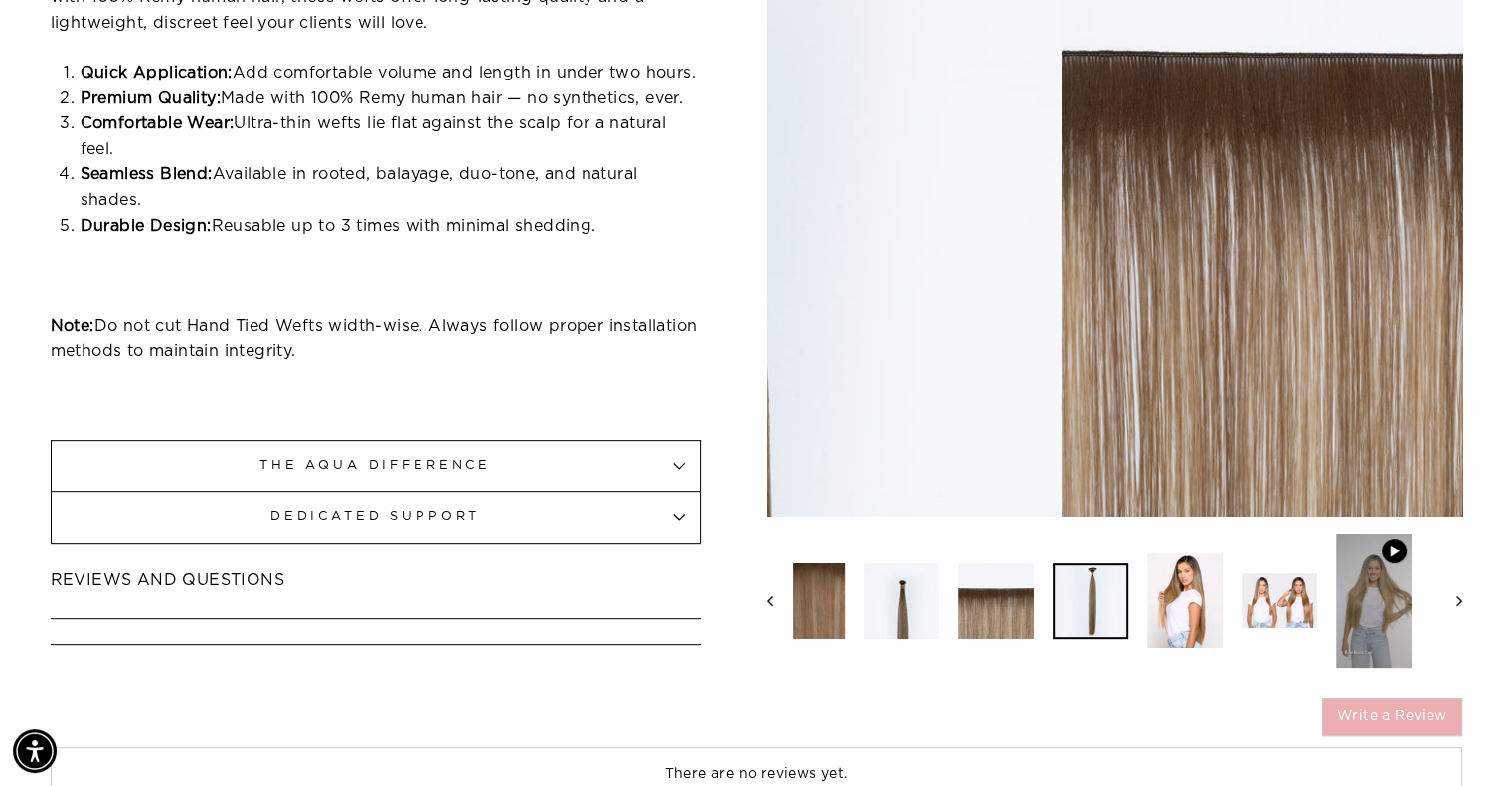 click at bounding box center (1091, 601) 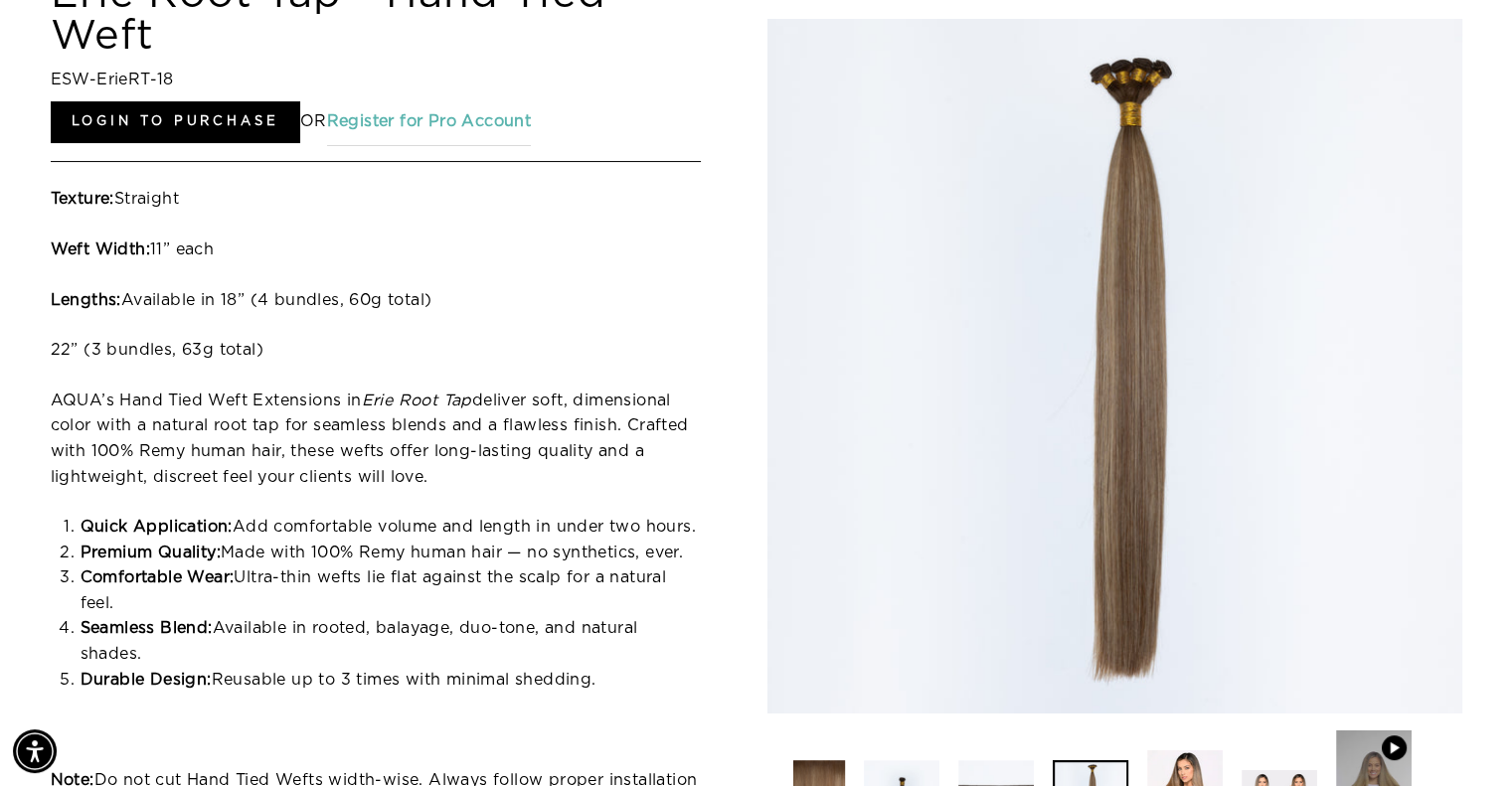 scroll, scrollTop: 99, scrollLeft: 0, axis: vertical 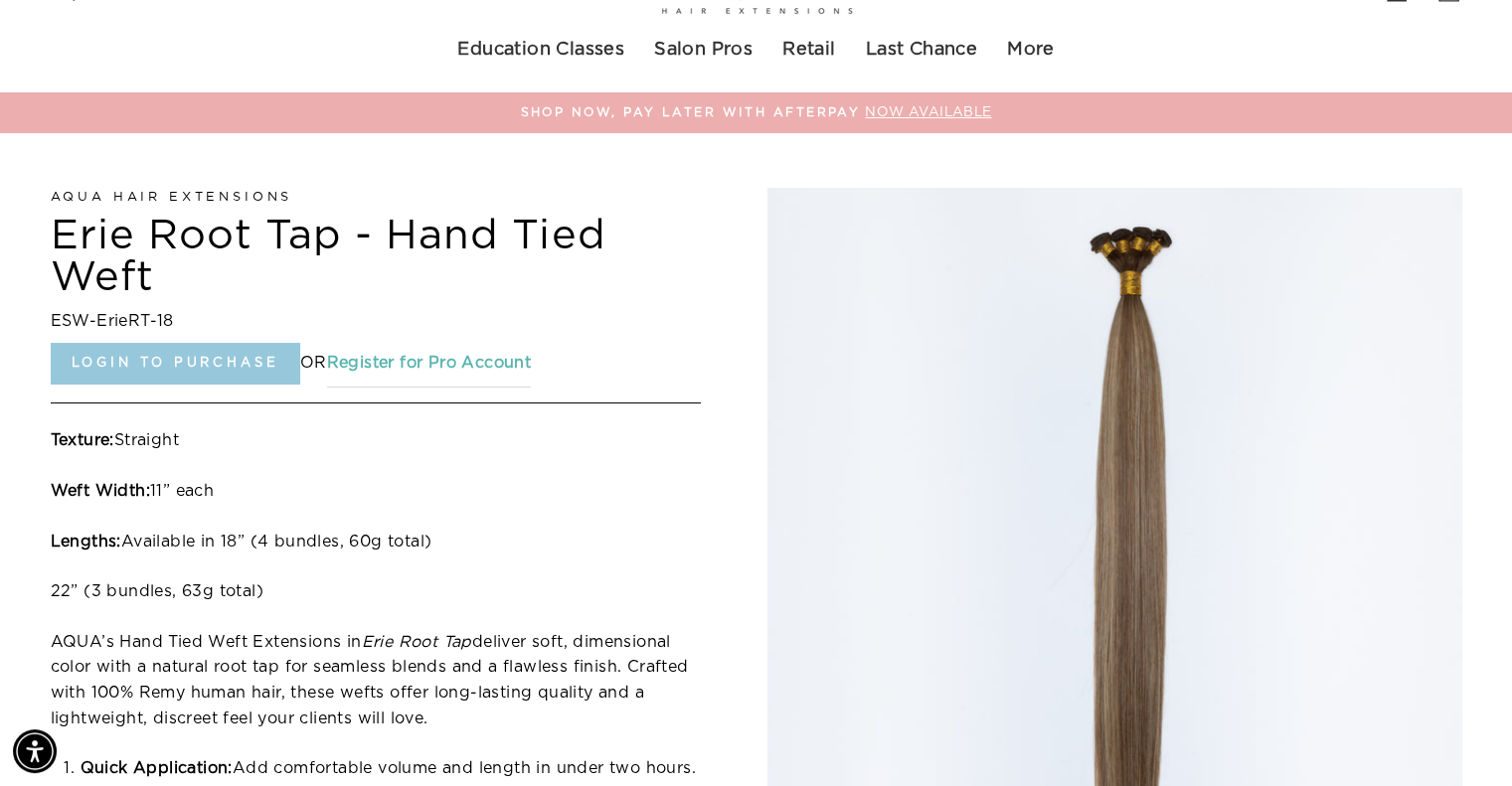 click on "Login to Purchase" at bounding box center [175, 364] 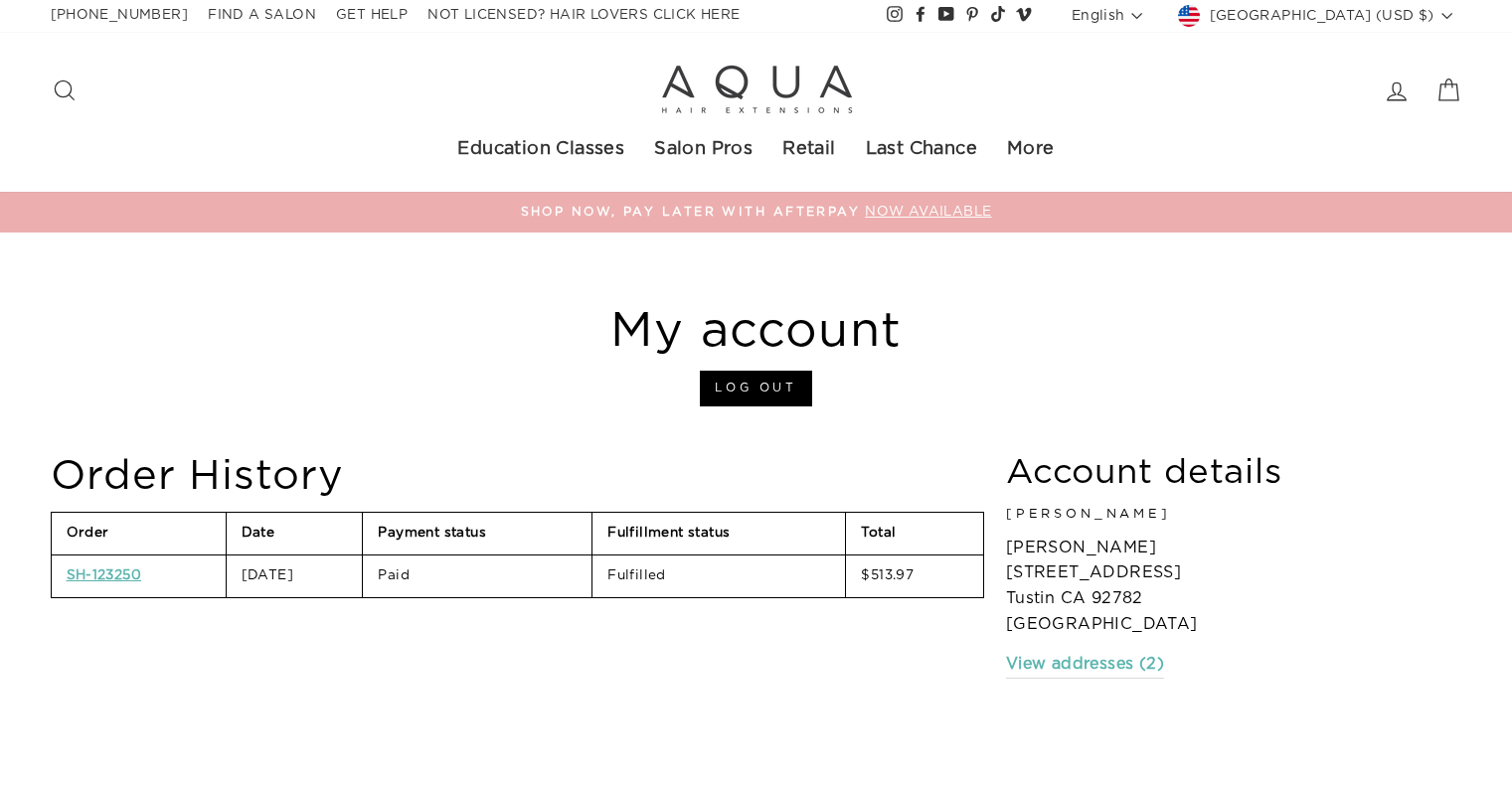 scroll, scrollTop: 0, scrollLeft: 0, axis: both 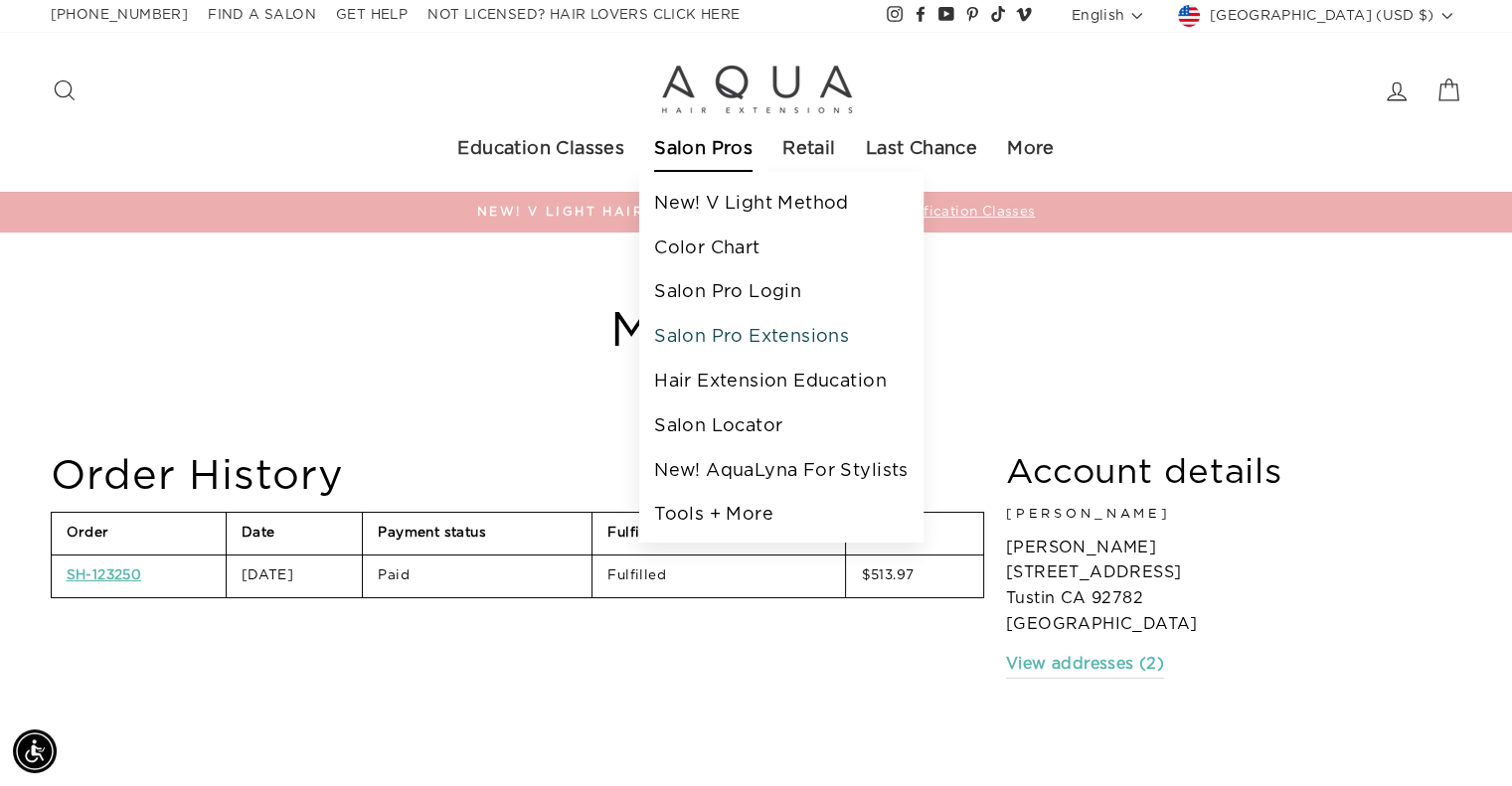 click on "Salon Pro Extensions" at bounding box center [780, 337] 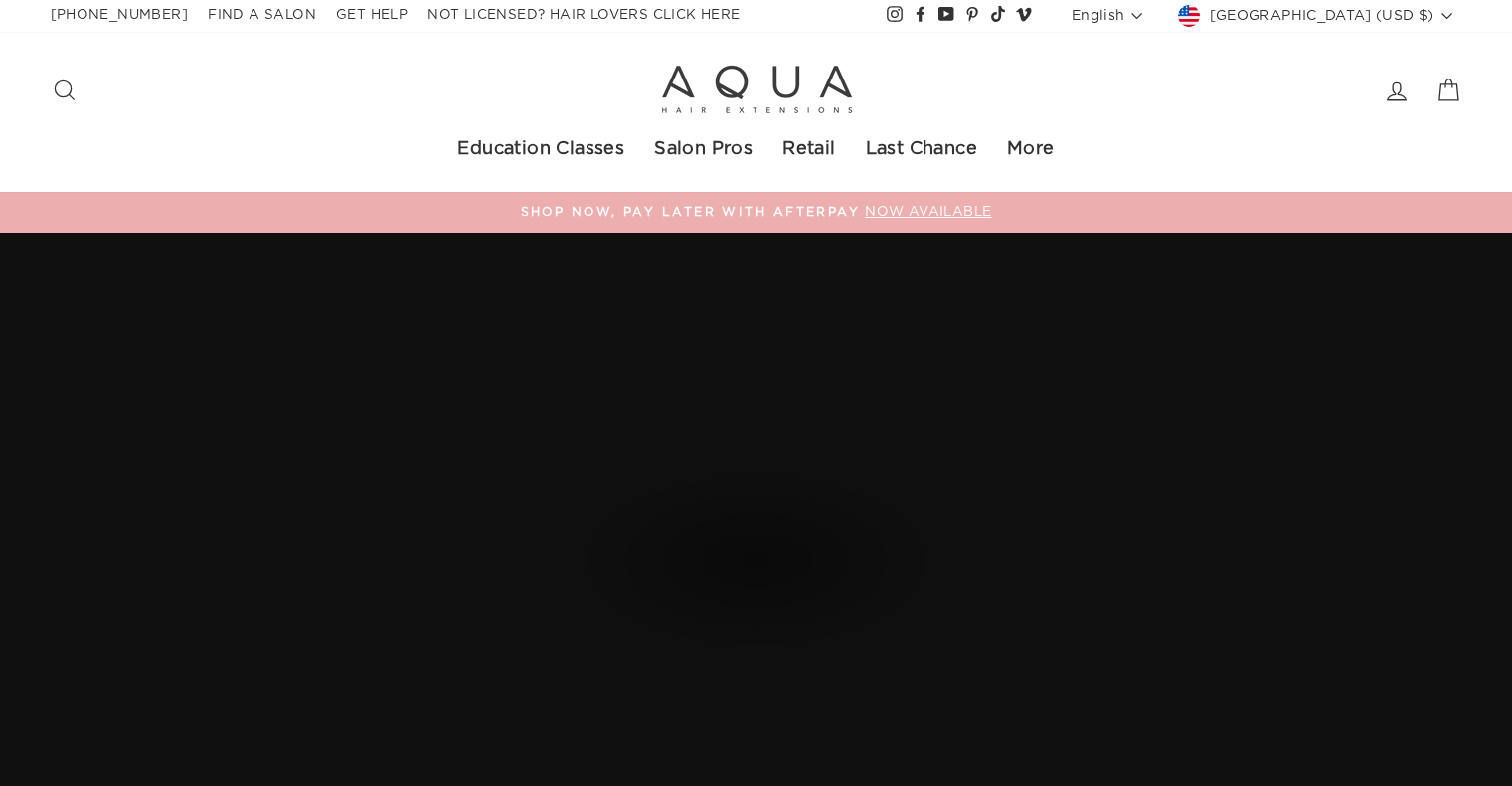 scroll, scrollTop: 0, scrollLeft: 0, axis: both 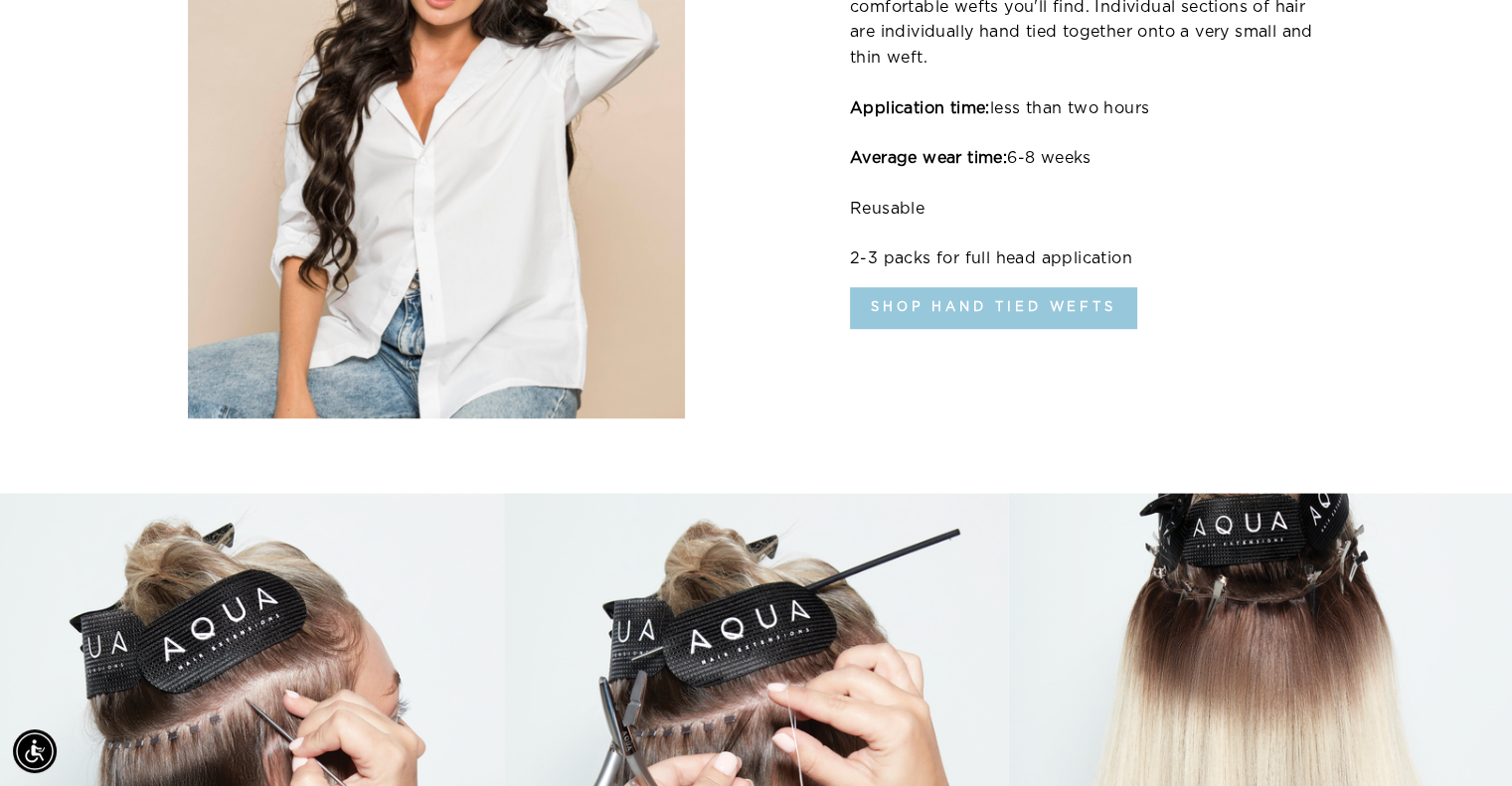 click on "Shop Hand Tied Wefts" at bounding box center (993, 308) 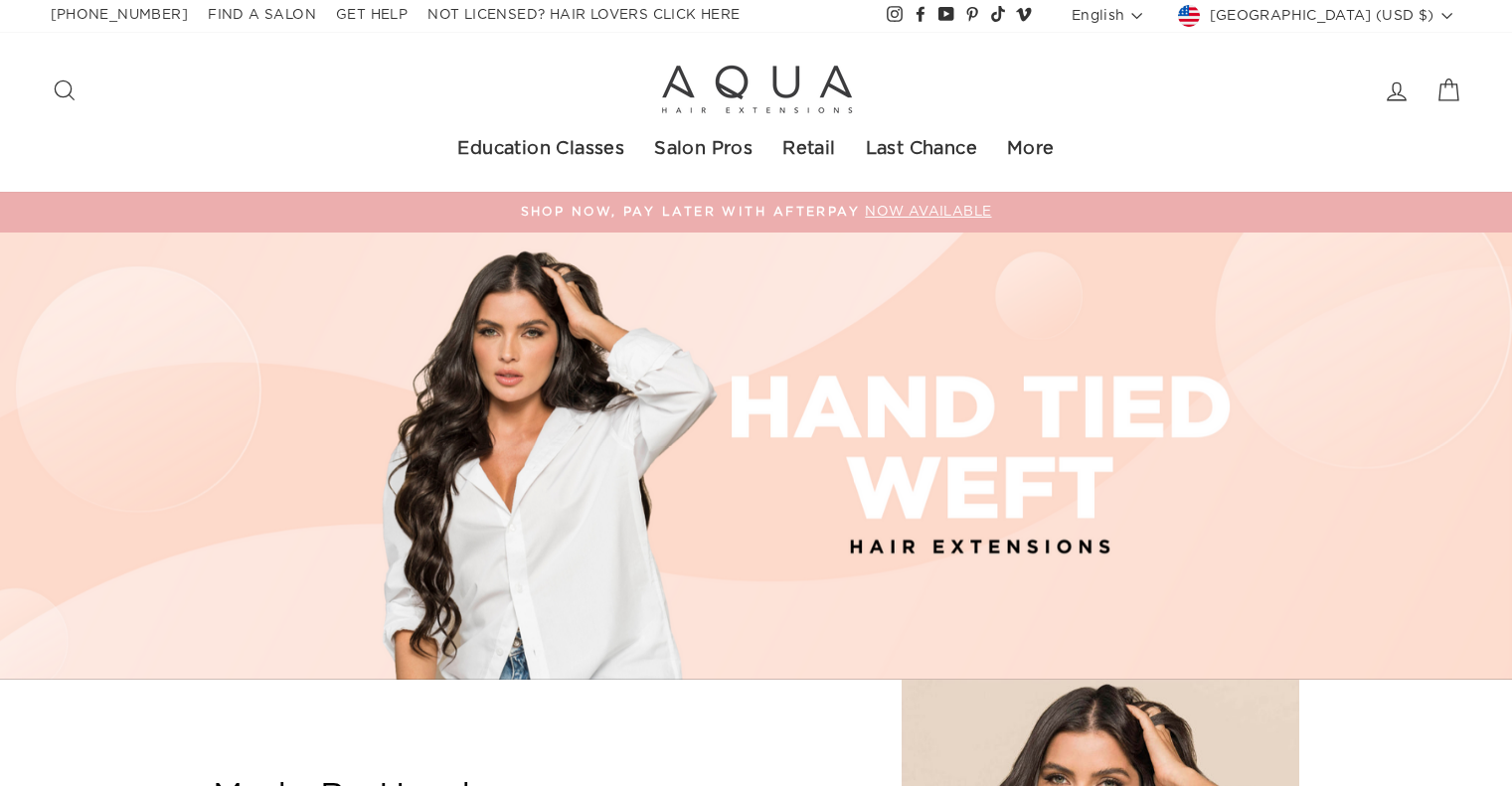 select on "manual" 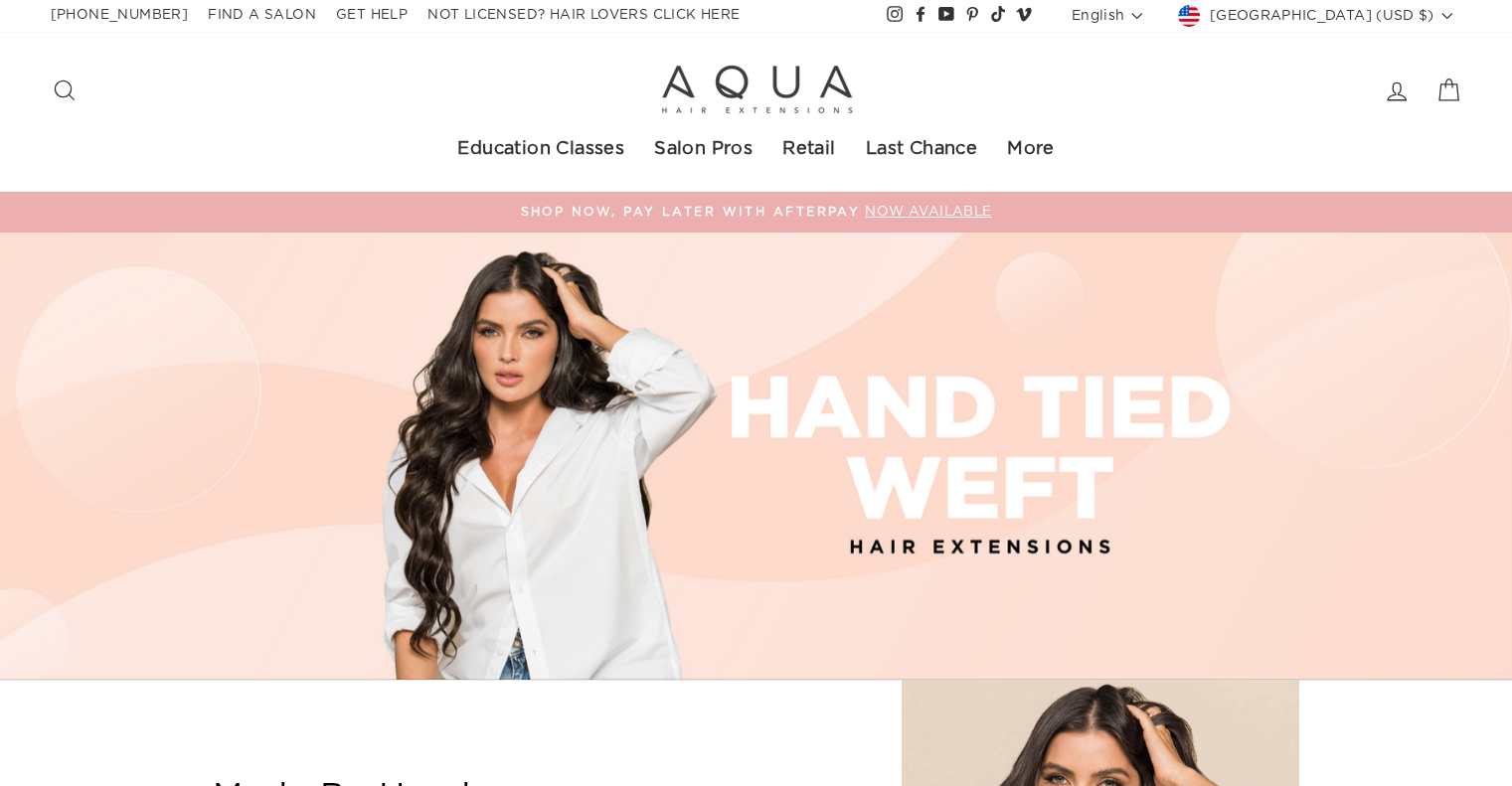 scroll, scrollTop: 0, scrollLeft: 0, axis: both 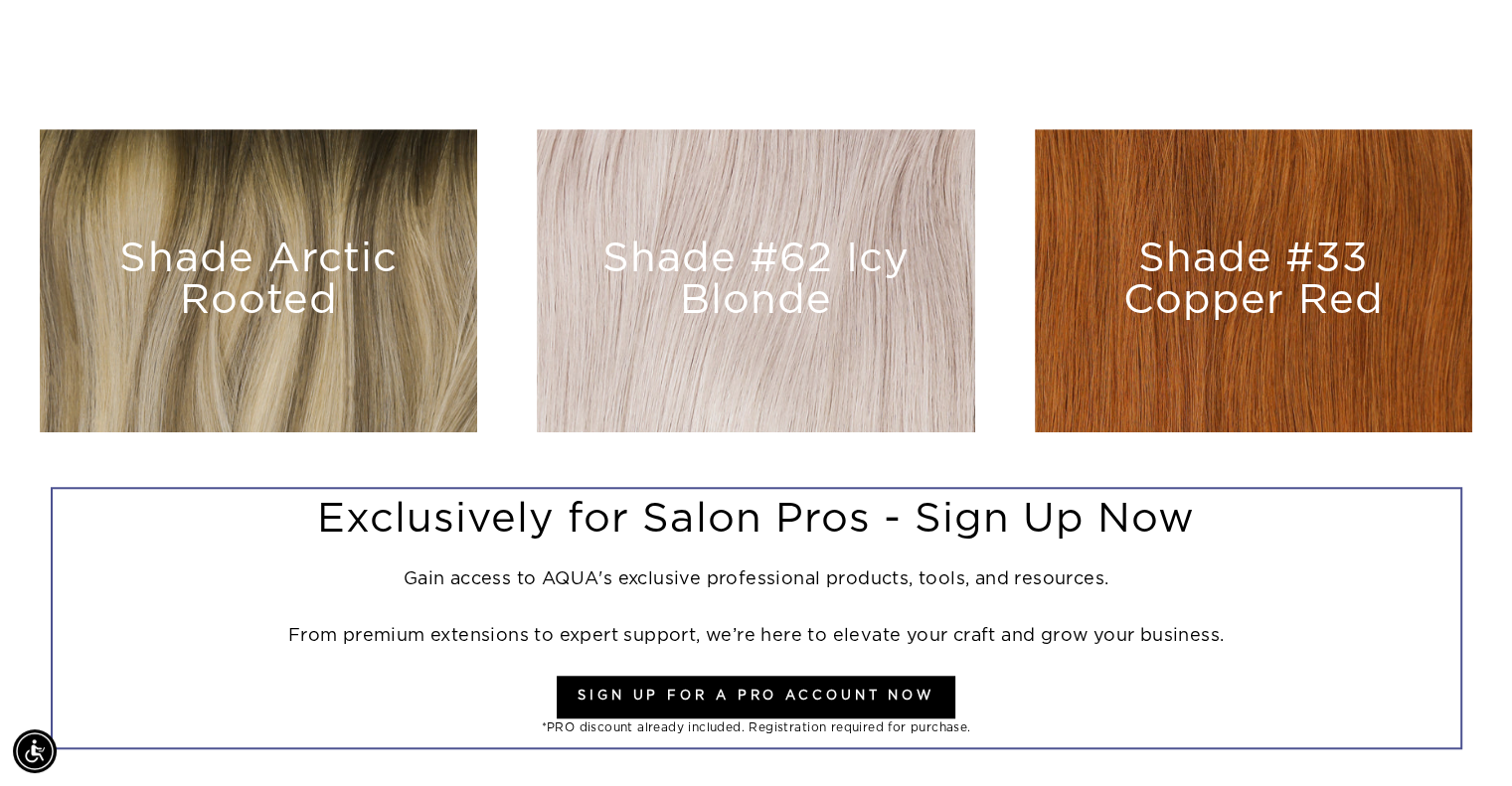 click on "Shade Arctic Rooted" at bounding box center [258, 279] 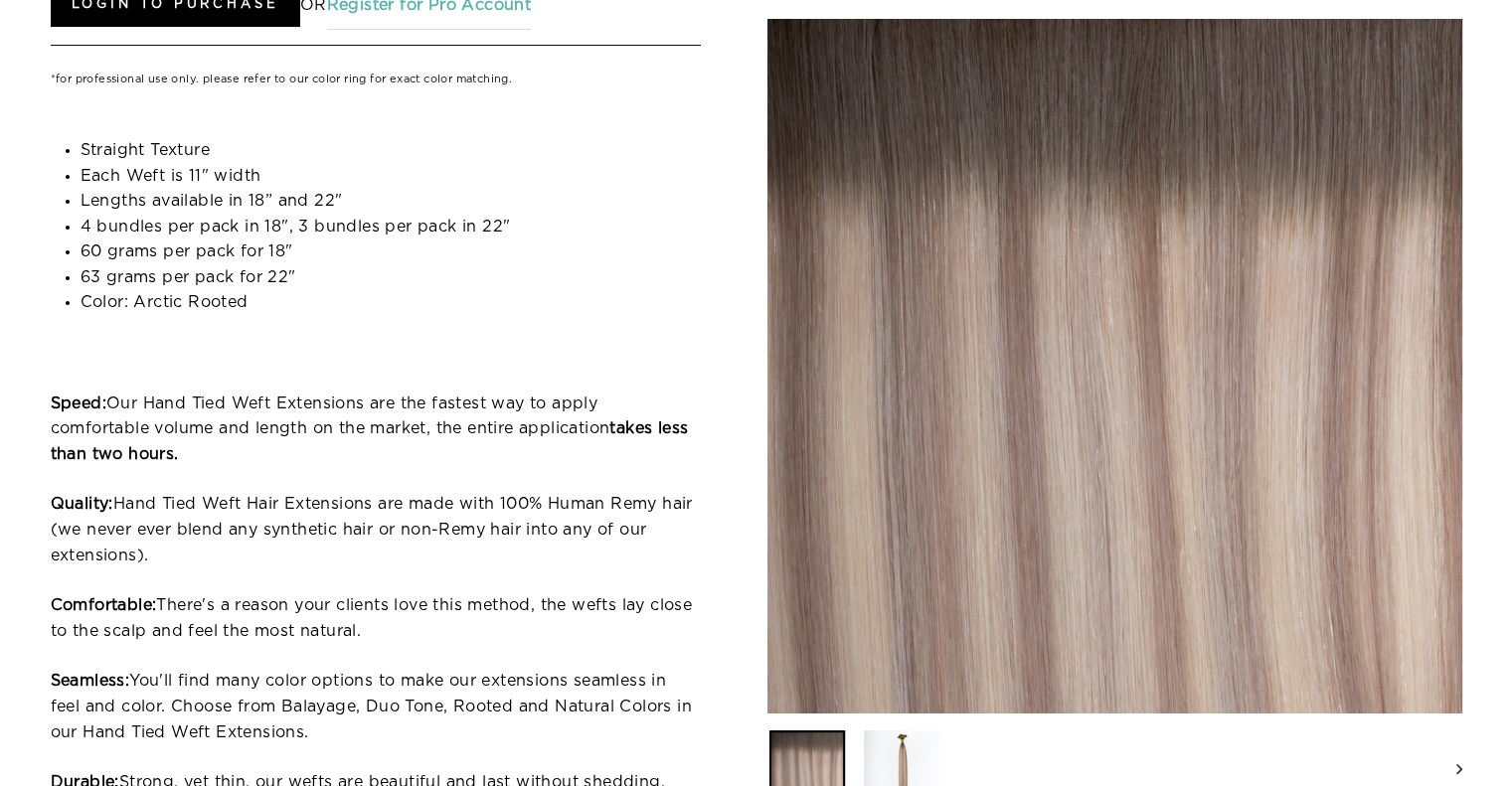 scroll, scrollTop: 497, scrollLeft: 0, axis: vertical 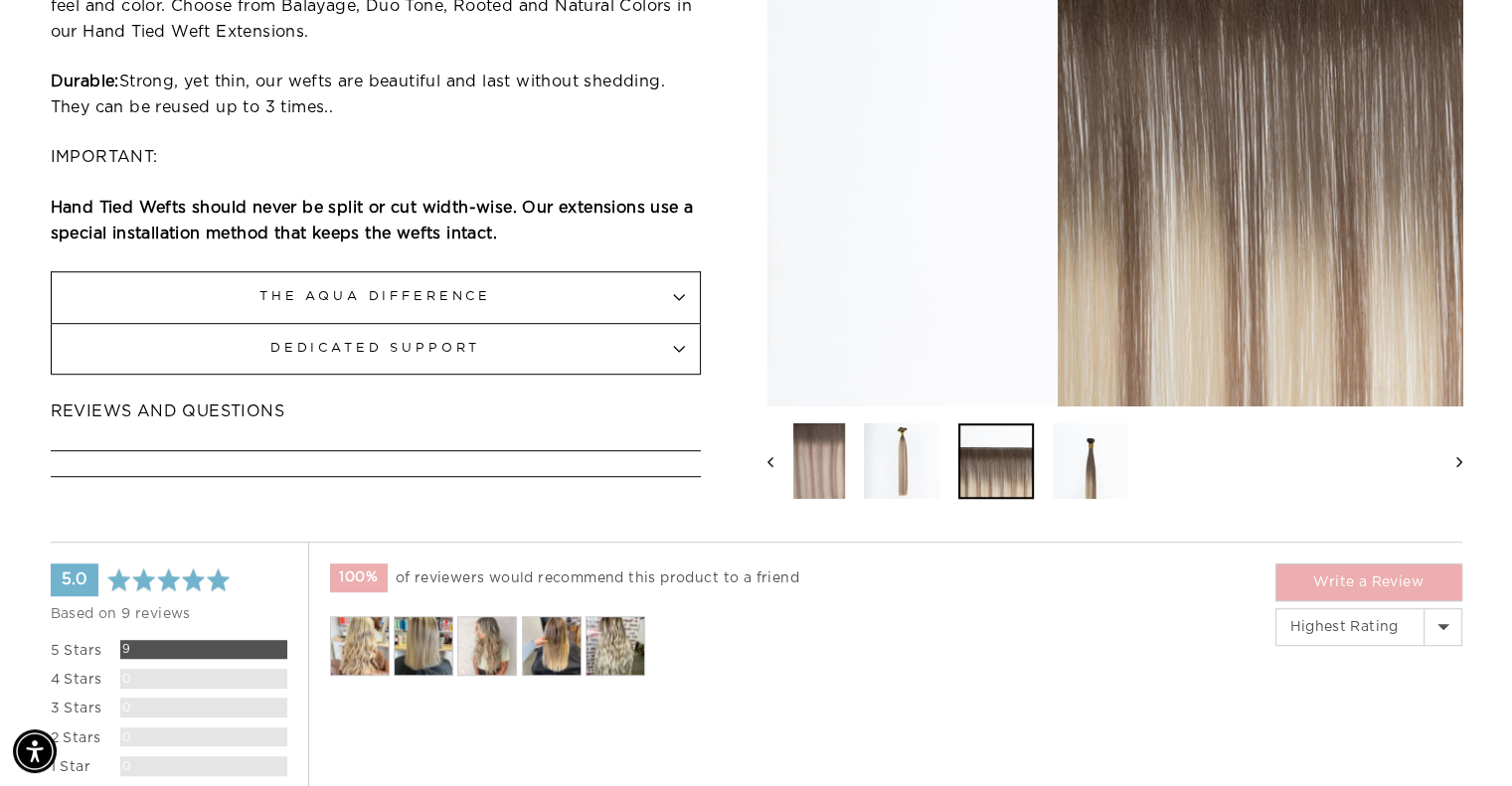 click at bounding box center [996, 462] 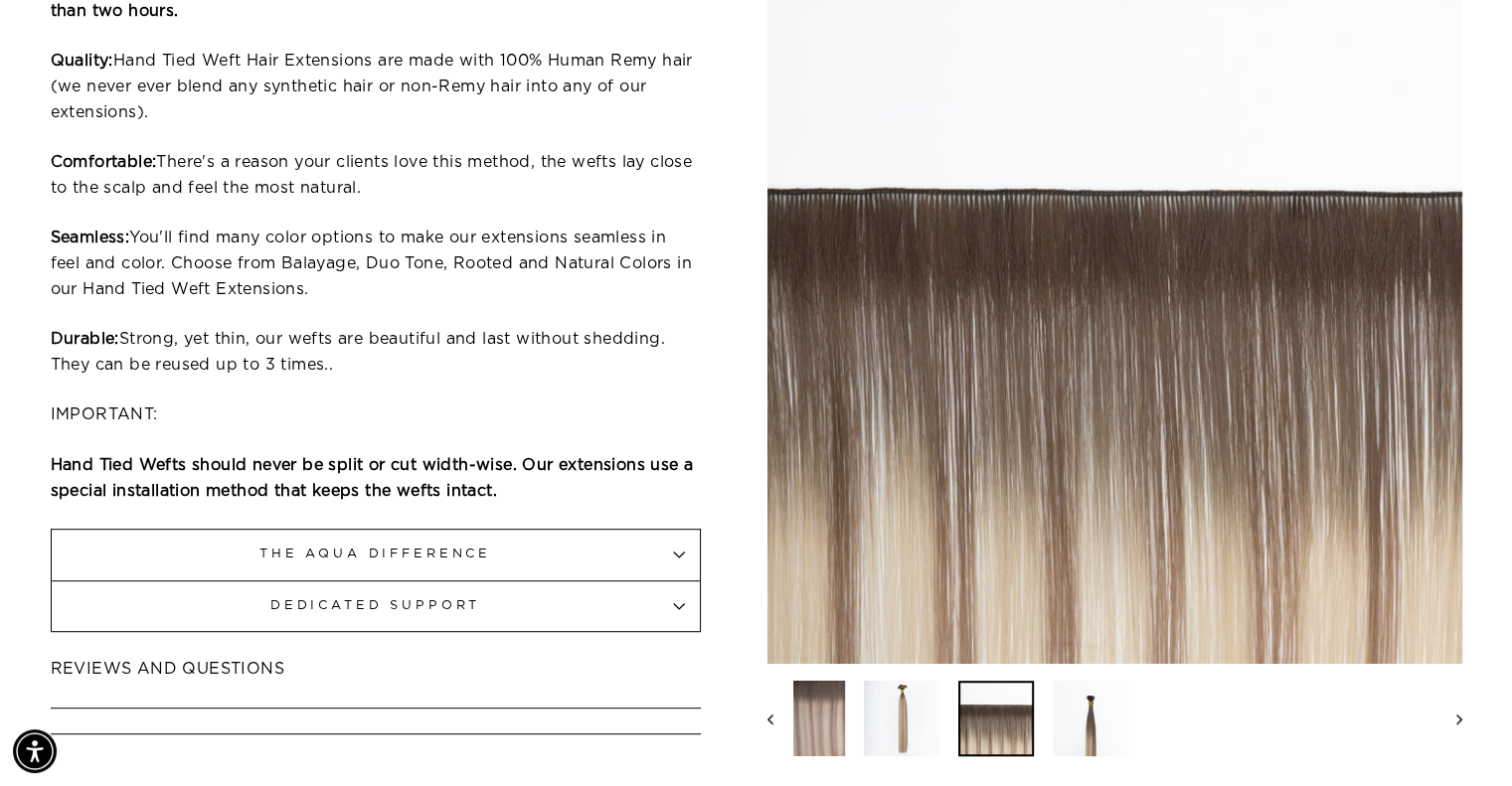 scroll, scrollTop: 1192, scrollLeft: 0, axis: vertical 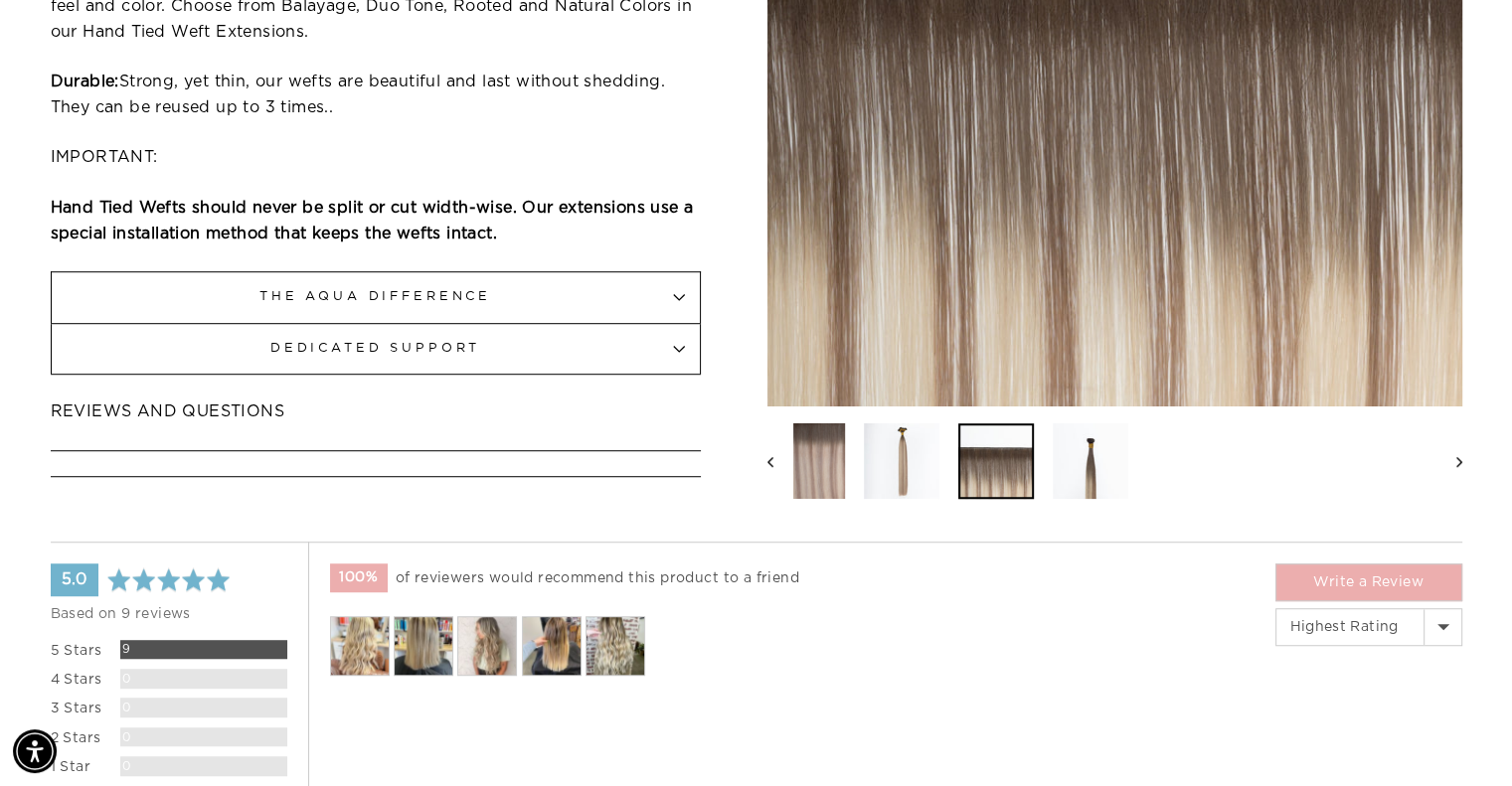 click at bounding box center [615, 646] 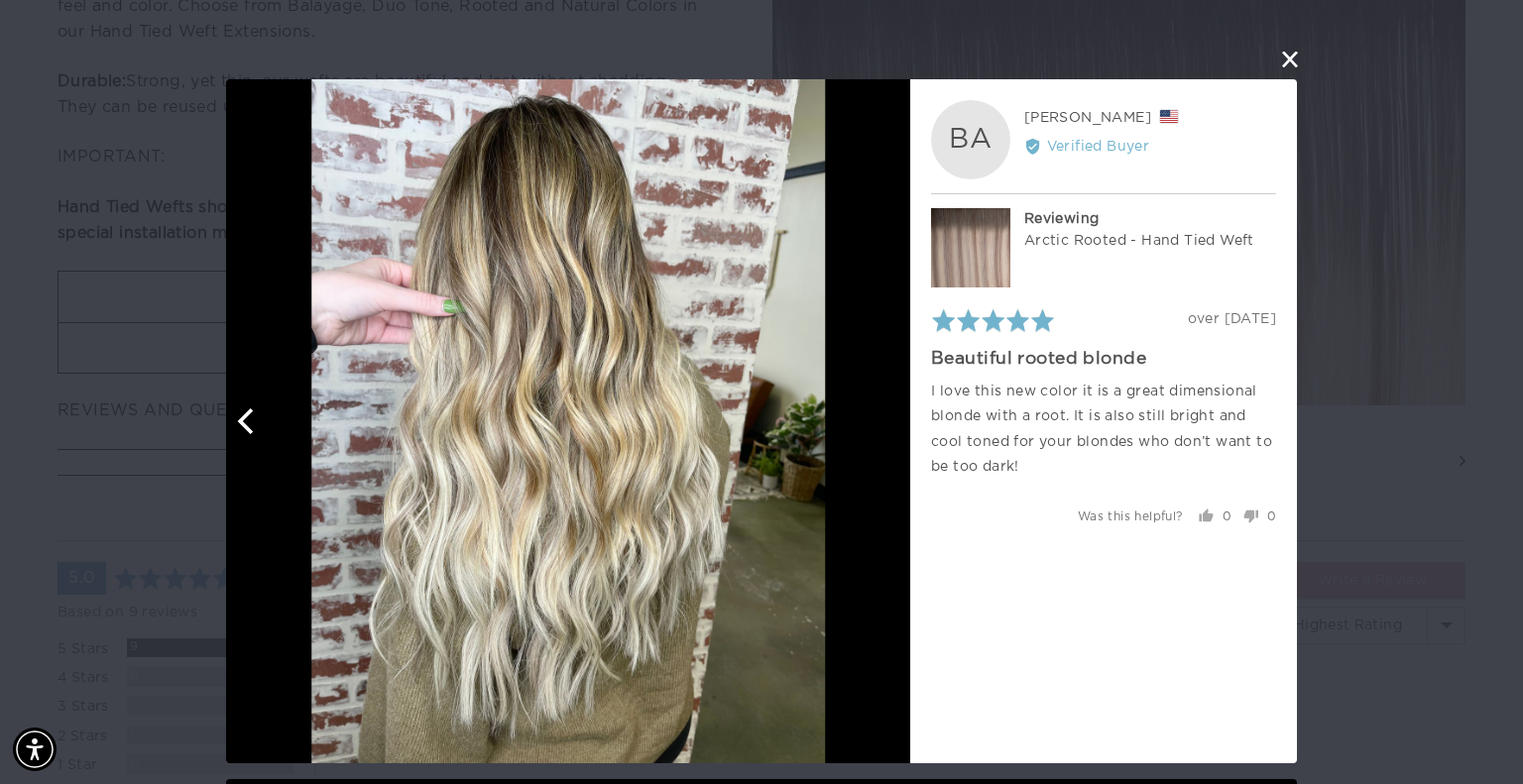 click 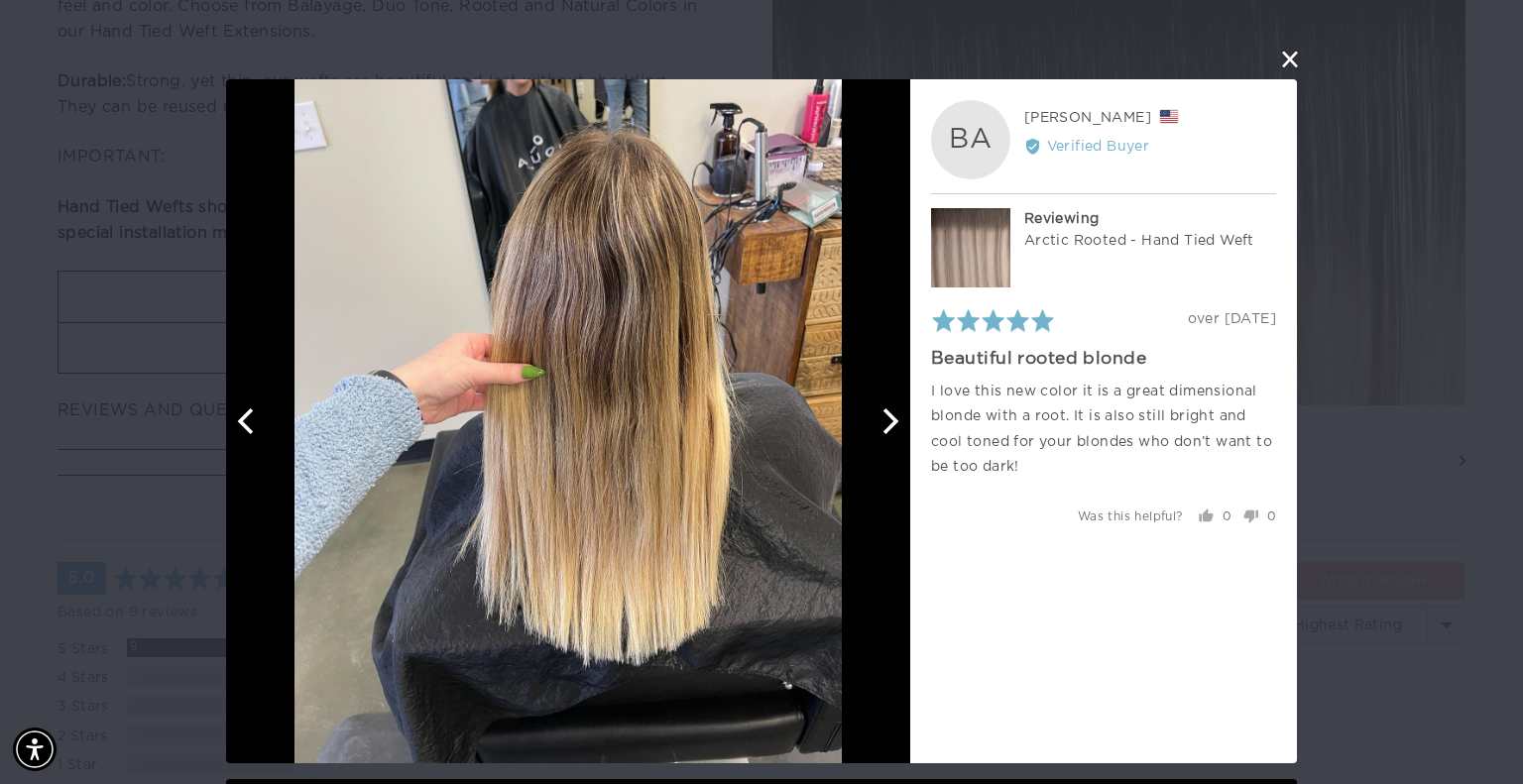 click 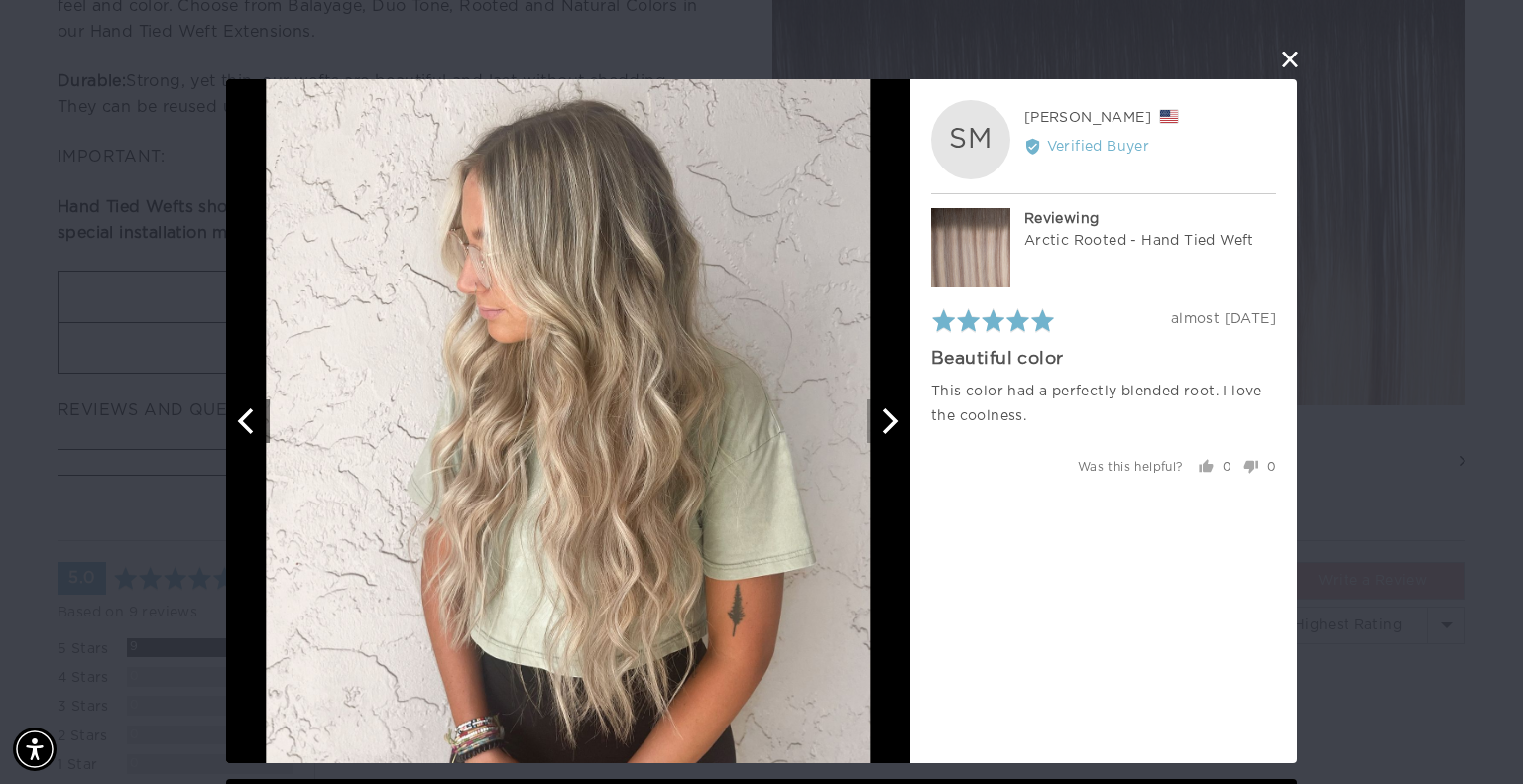 click 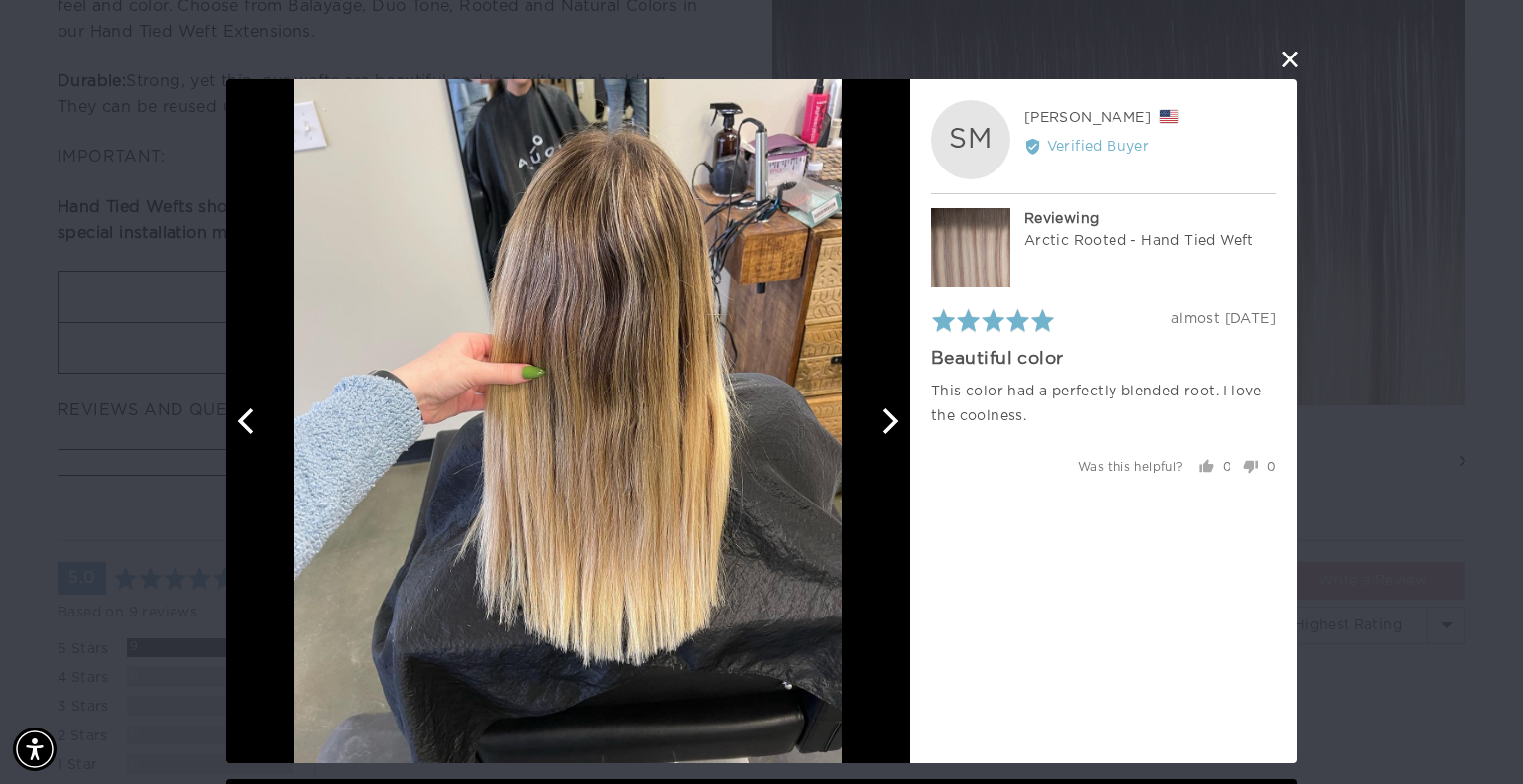 click 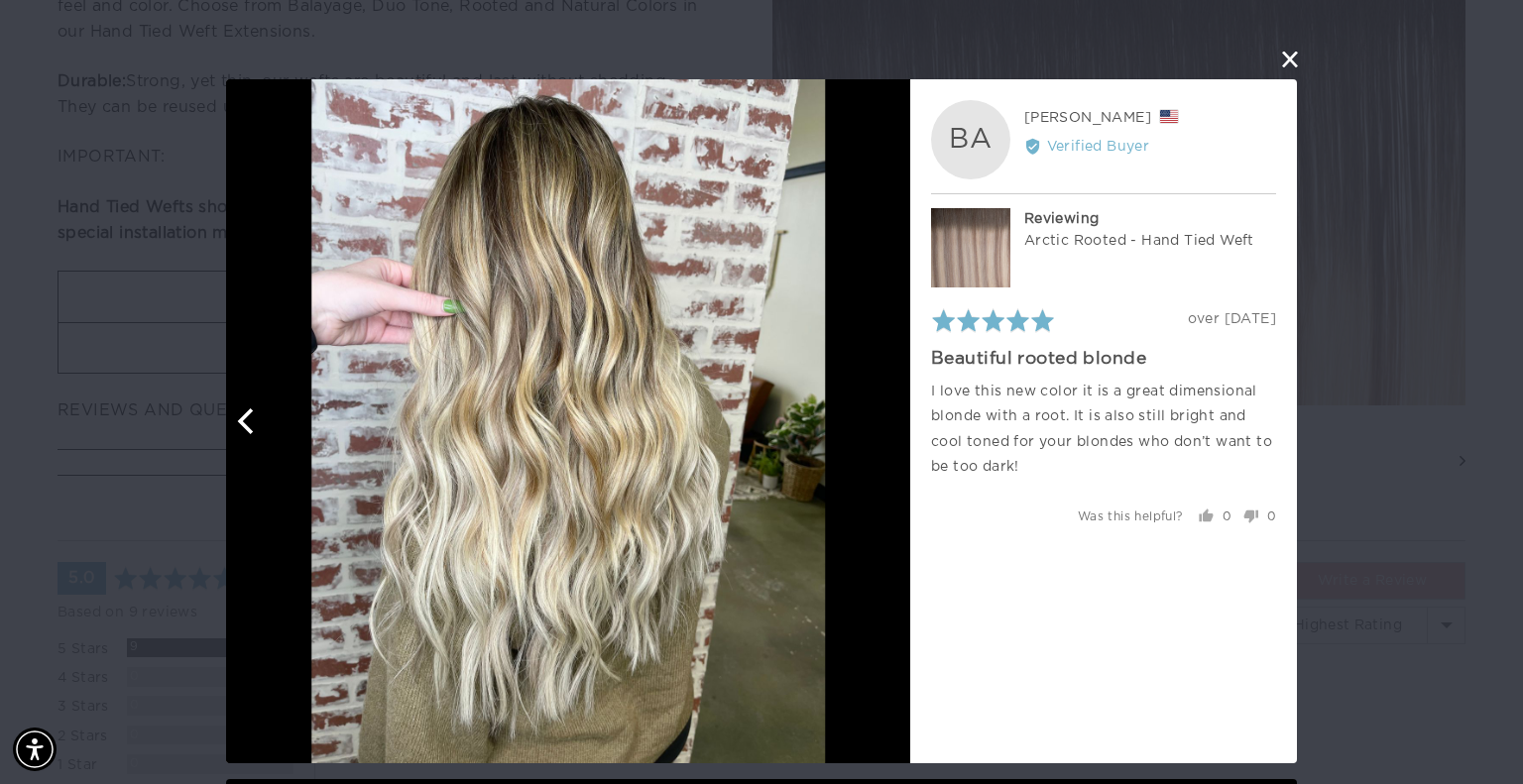 click at bounding box center (568, 421) 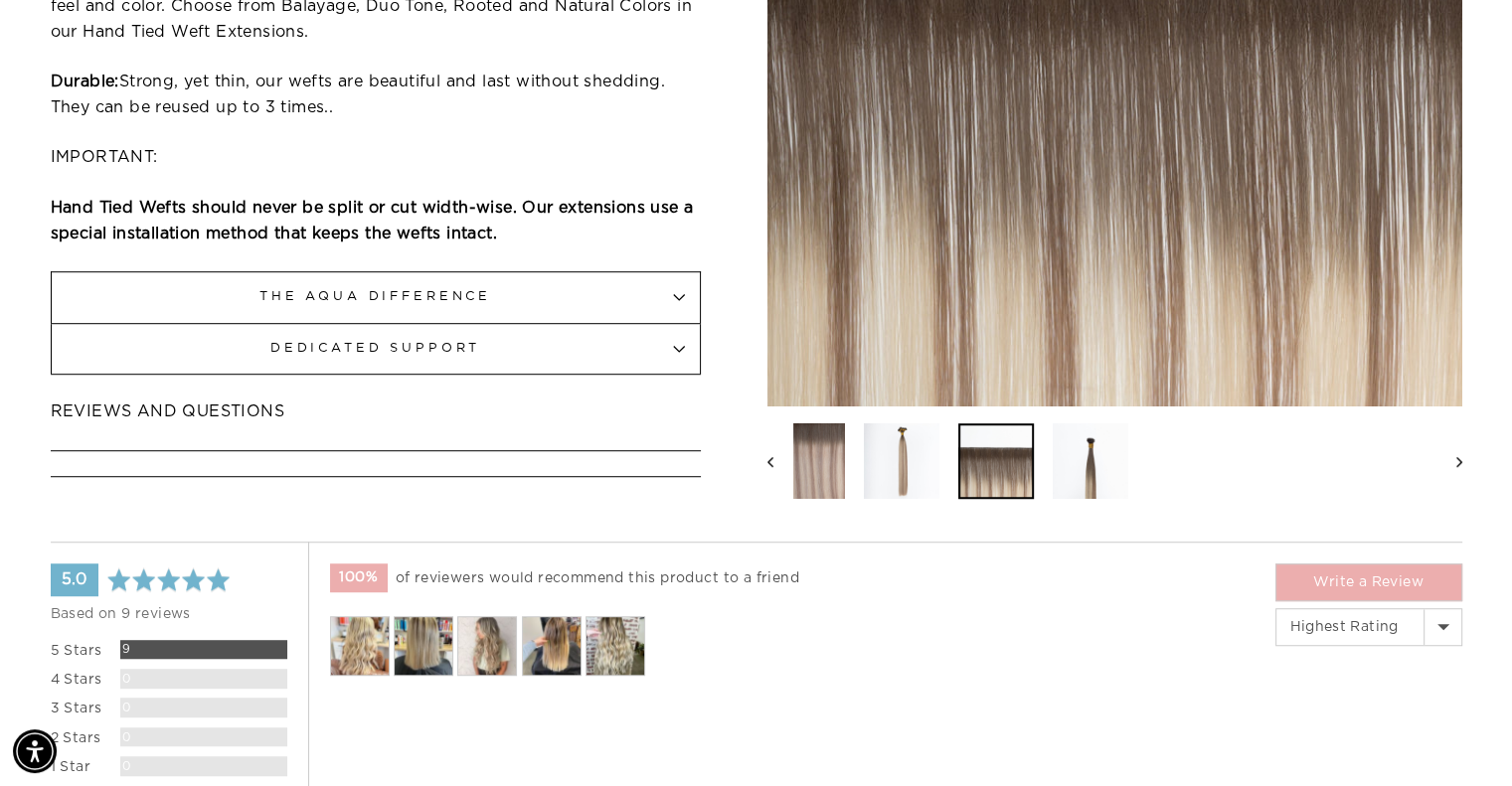 click at bounding box center [1091, 462] 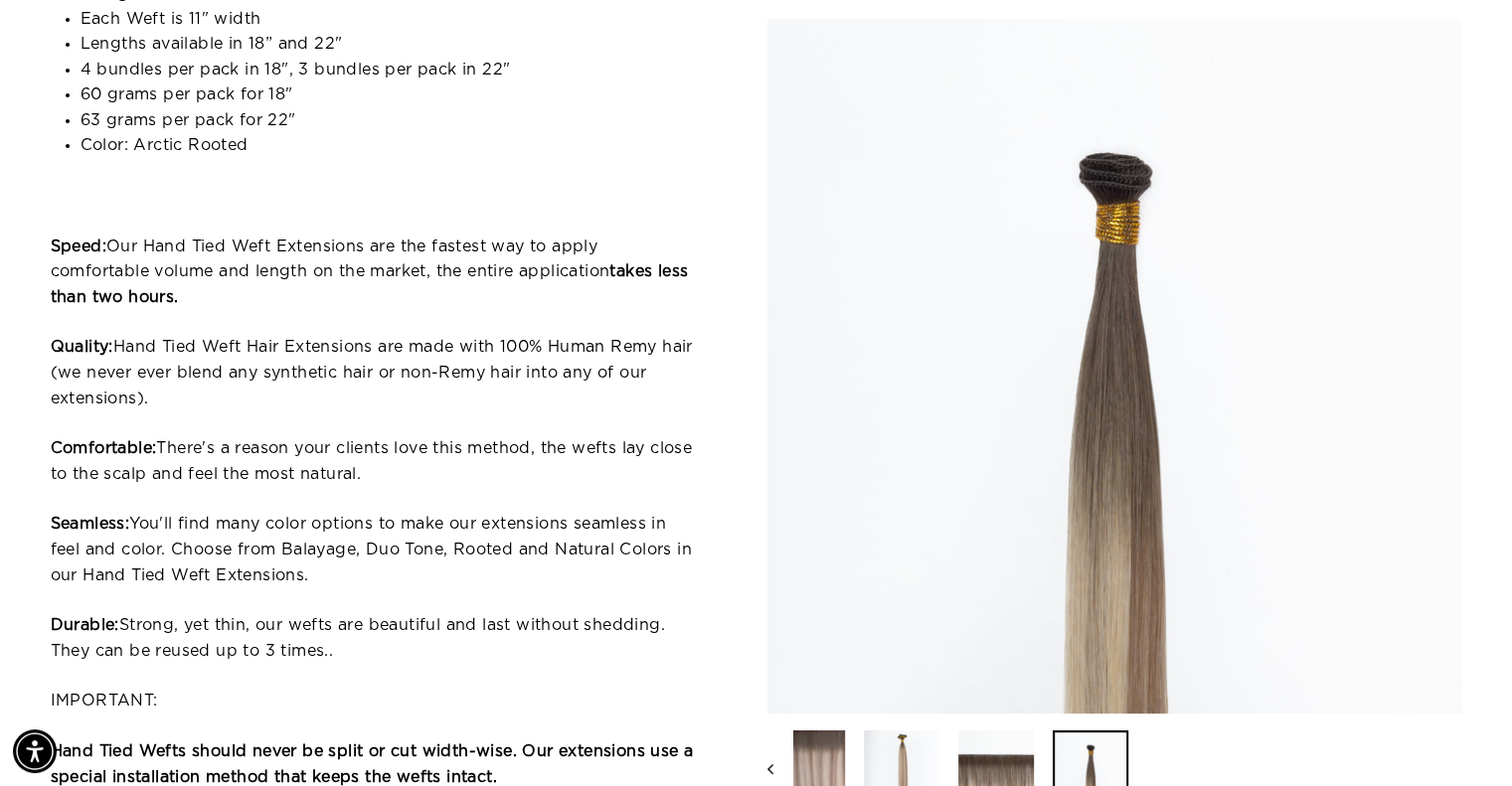 scroll, scrollTop: 298, scrollLeft: 0, axis: vertical 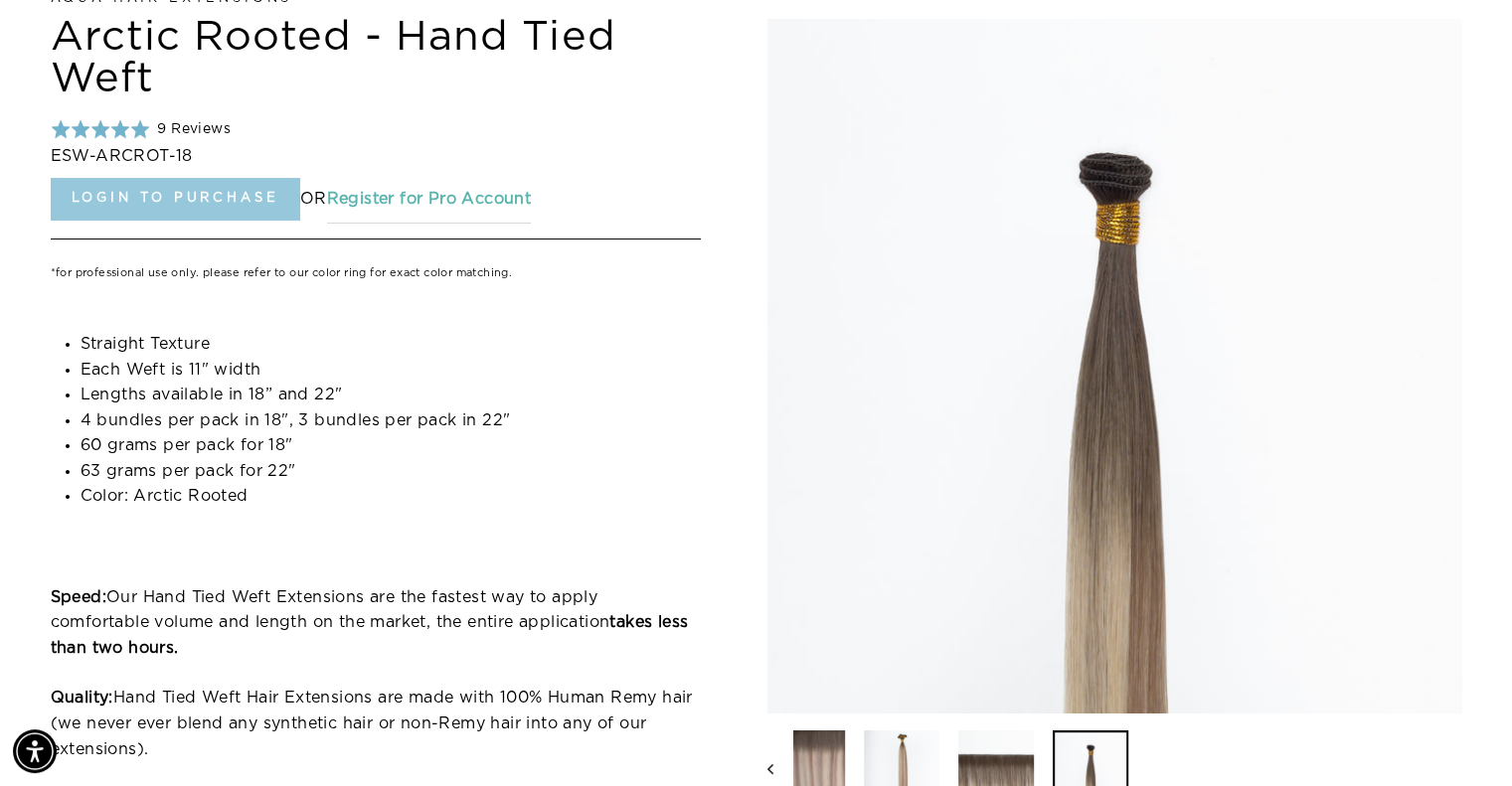 click on "Login to Purchase" at bounding box center (175, 199) 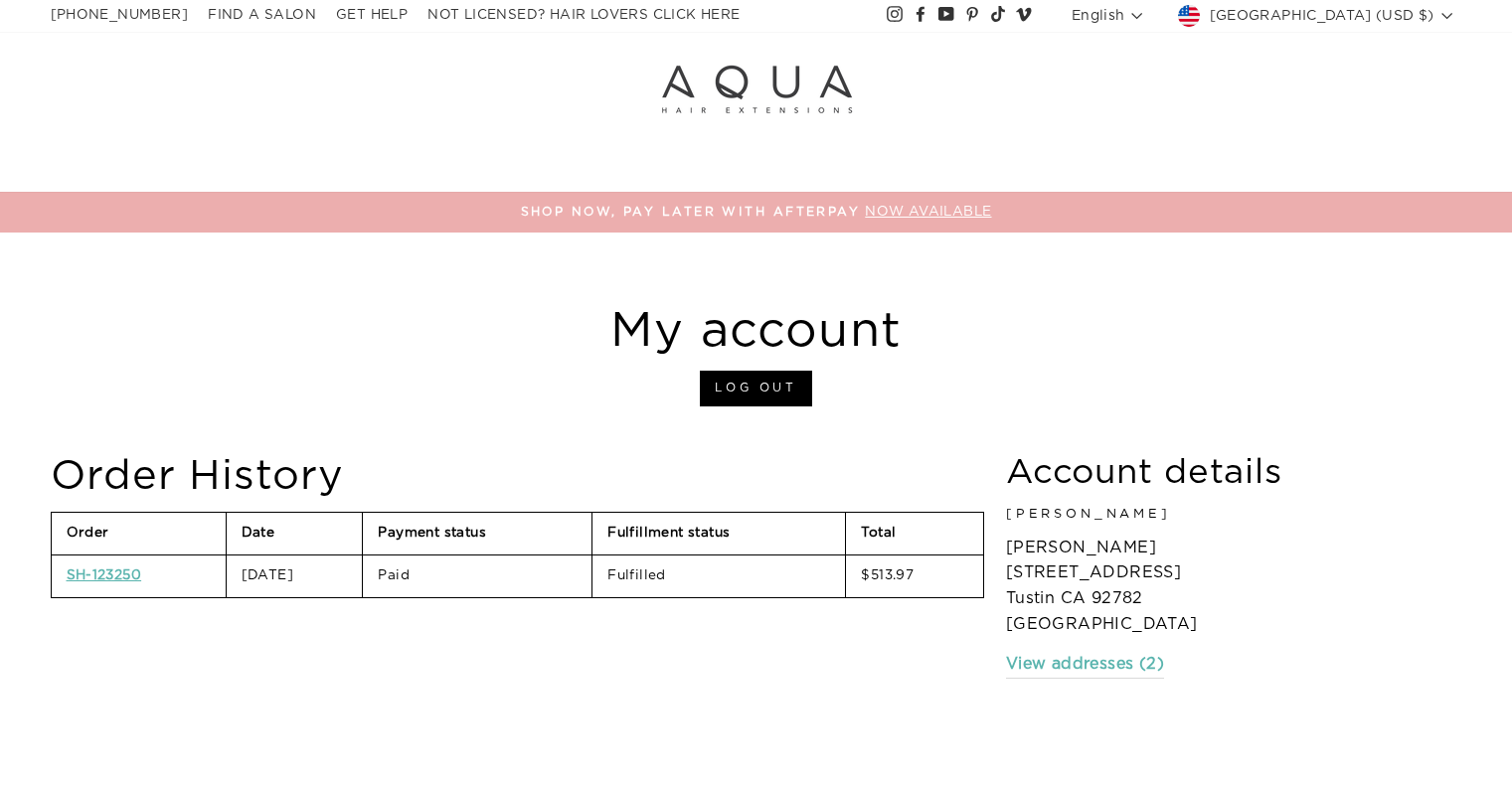 scroll, scrollTop: 0, scrollLeft: 0, axis: both 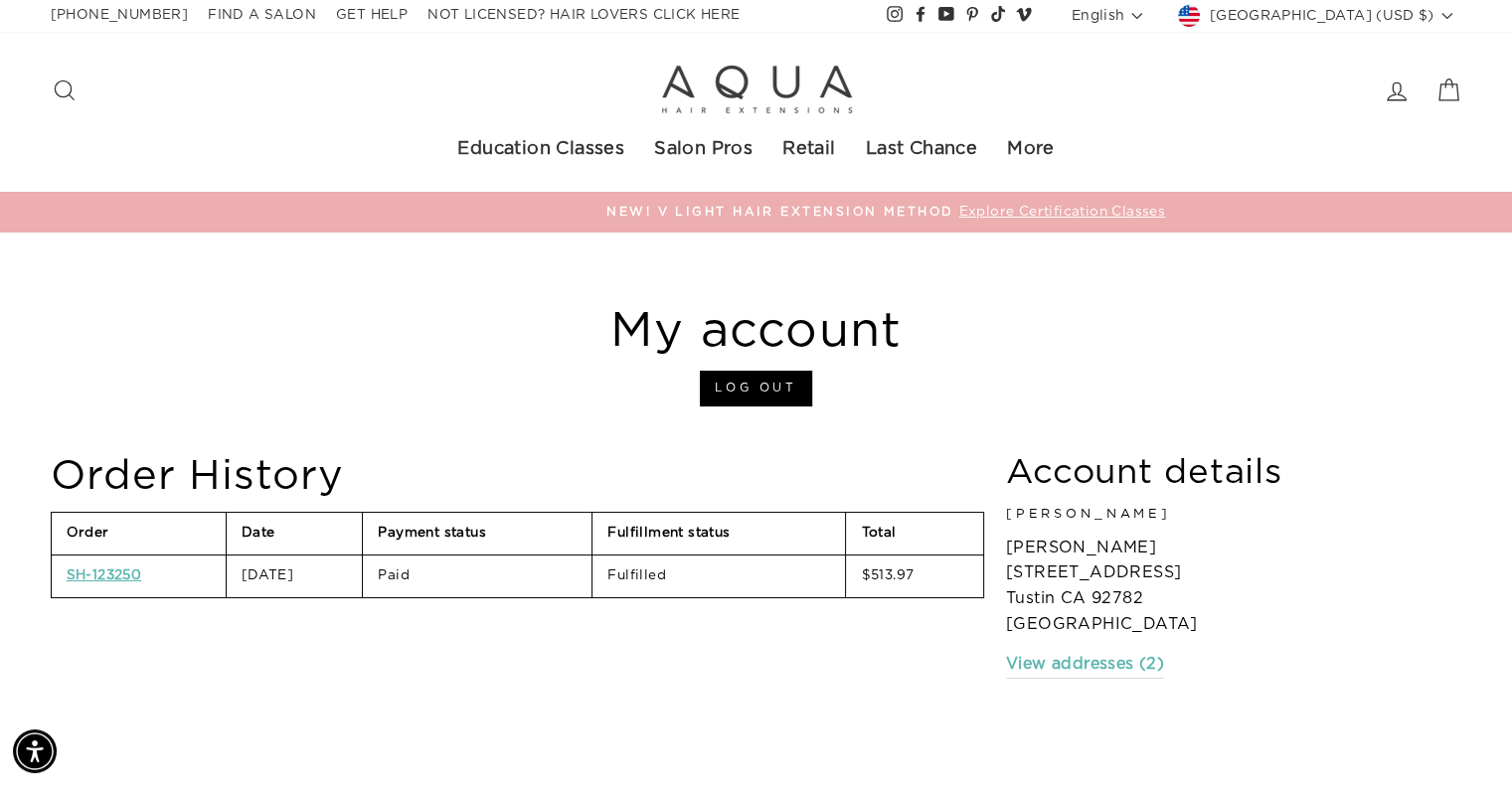click 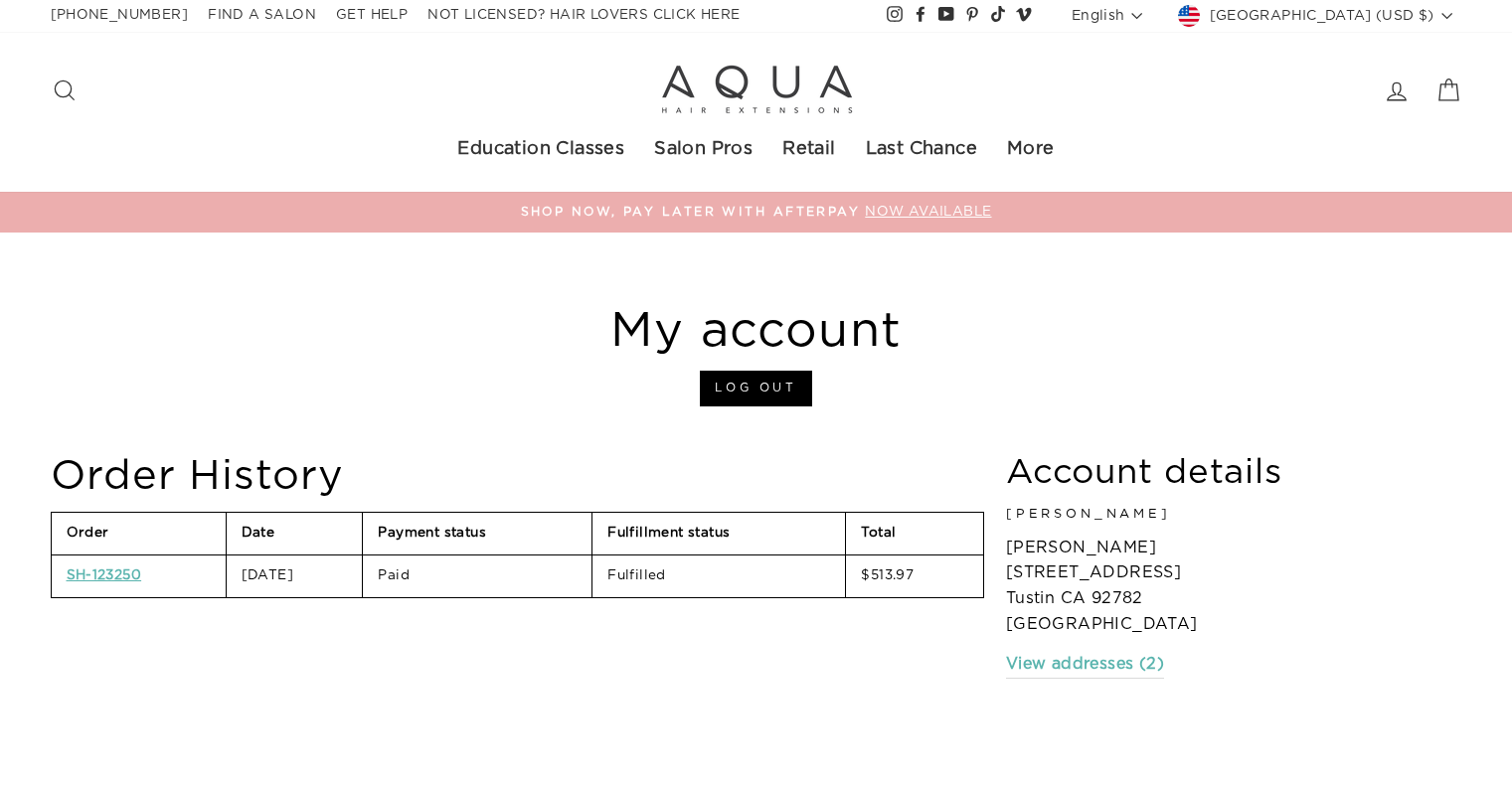 scroll, scrollTop: 0, scrollLeft: 0, axis: both 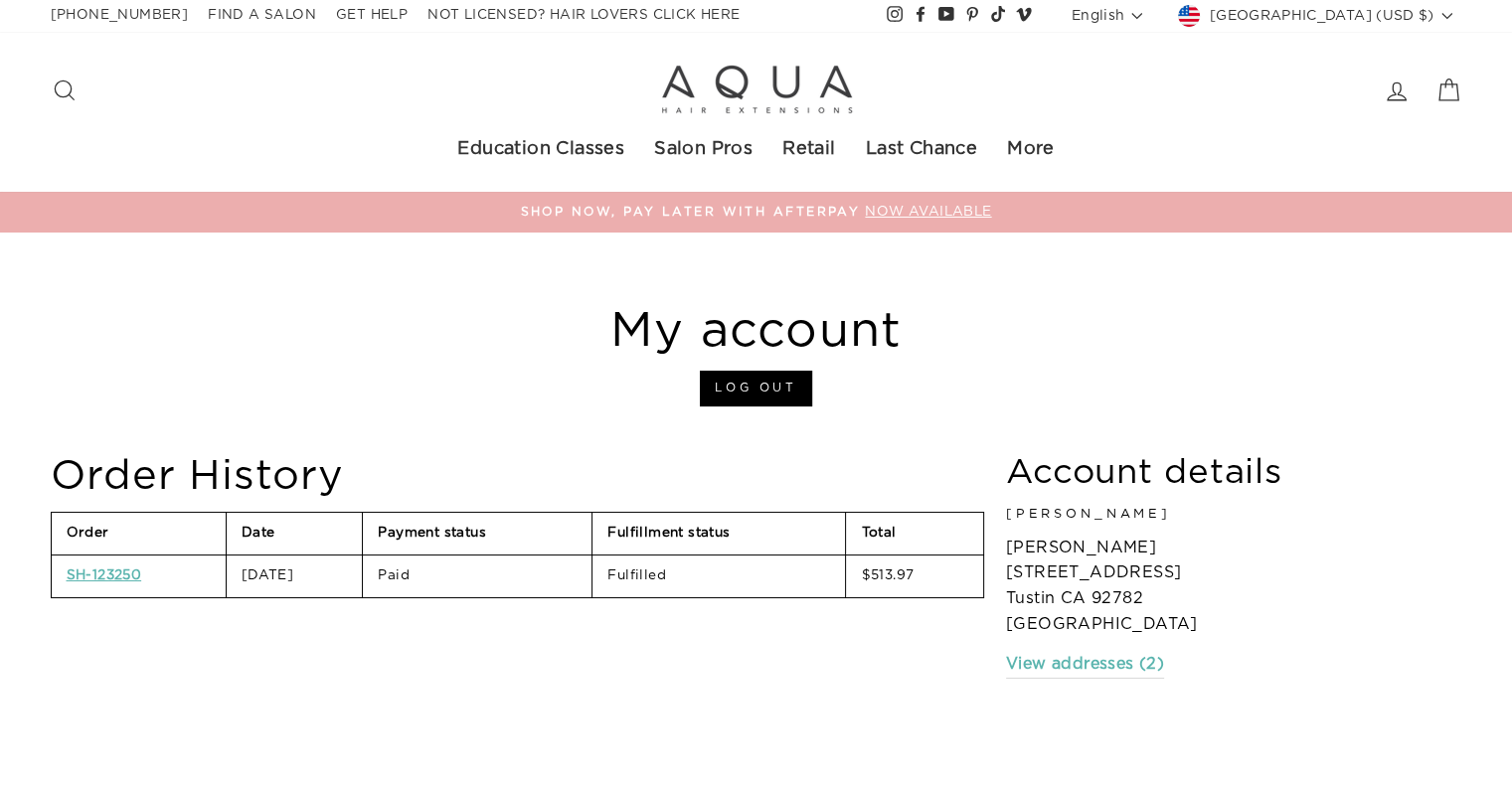 click 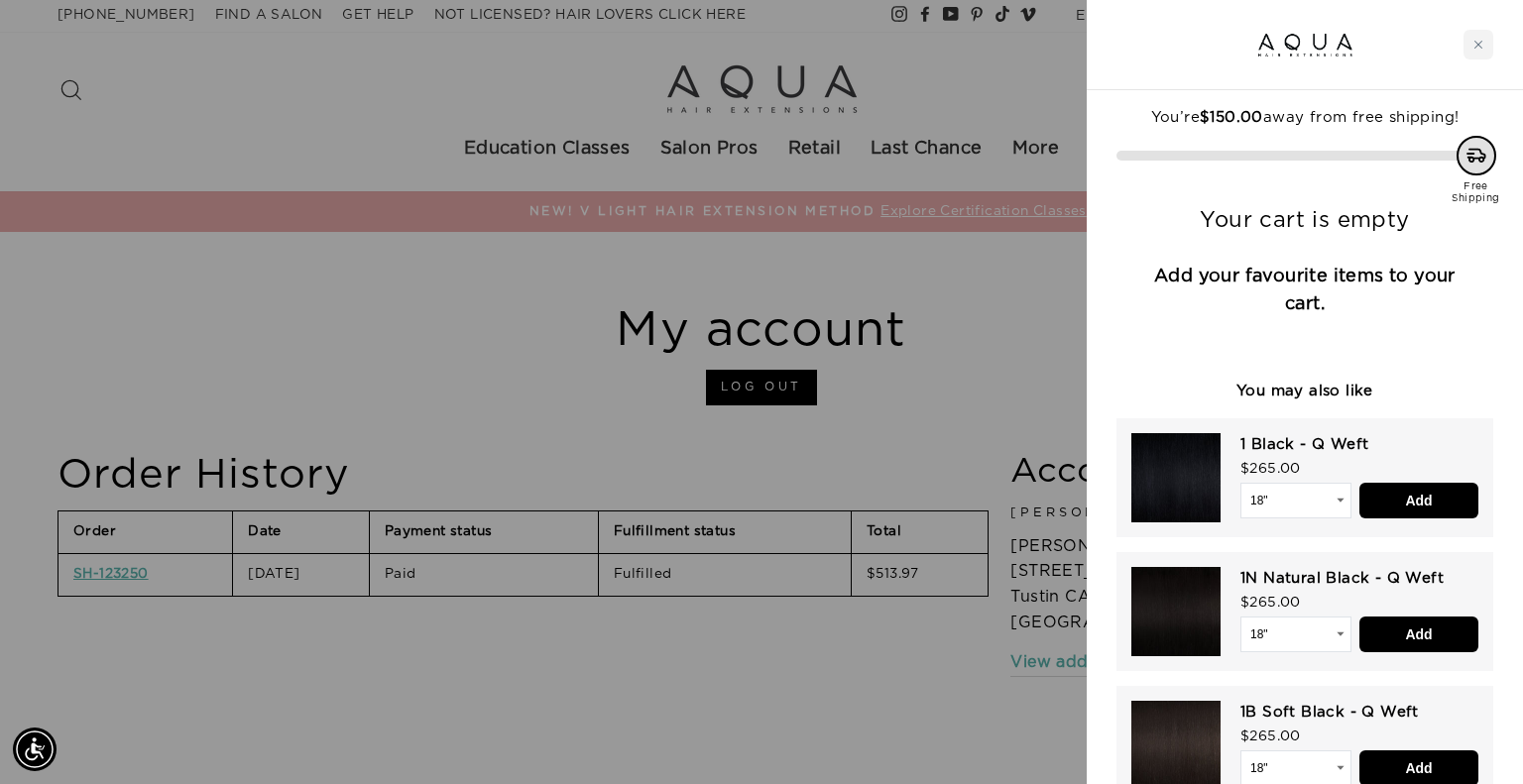 click at bounding box center (762, 392) 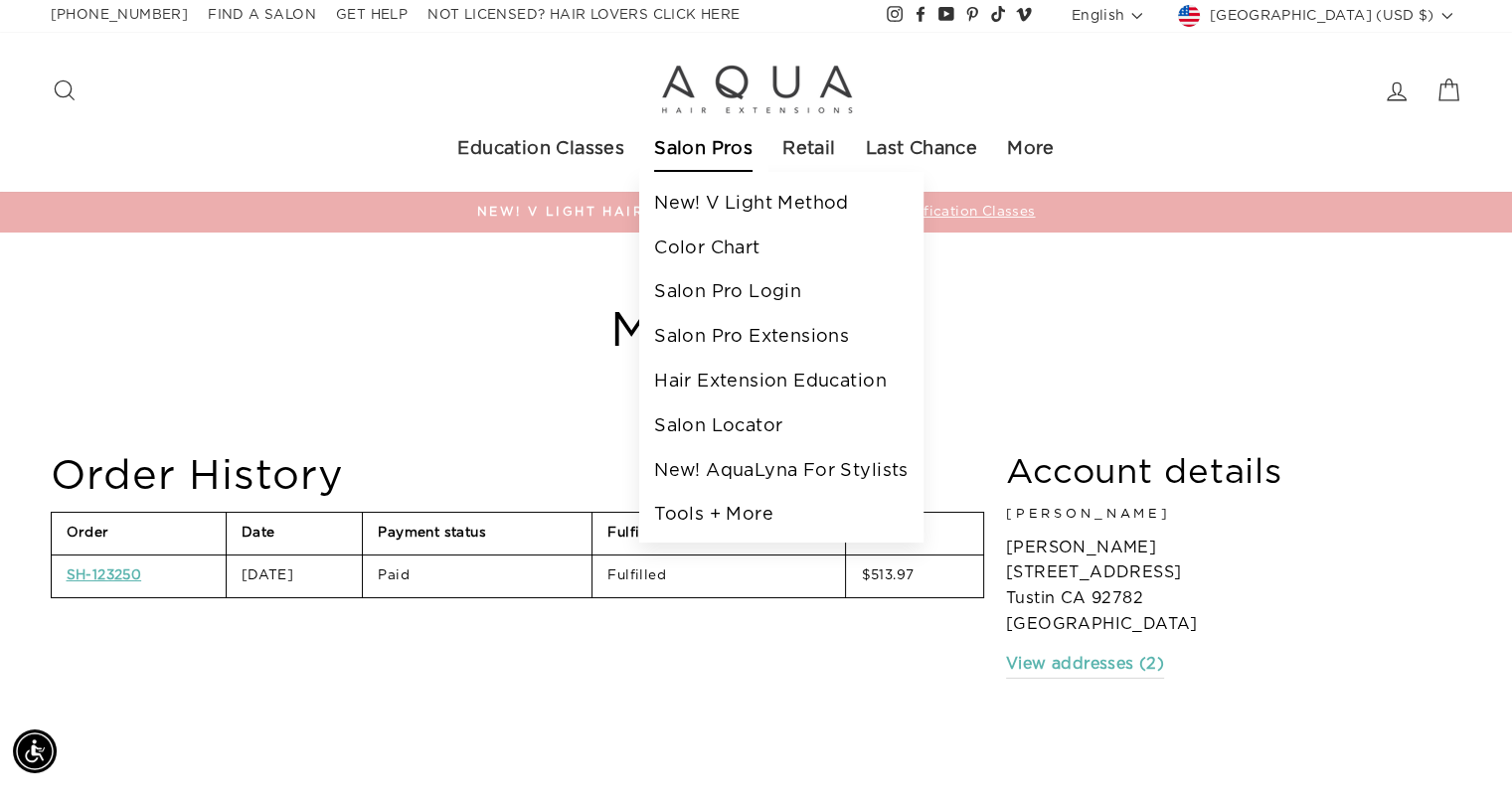 click on "Salon Pros" at bounding box center (703, 150) 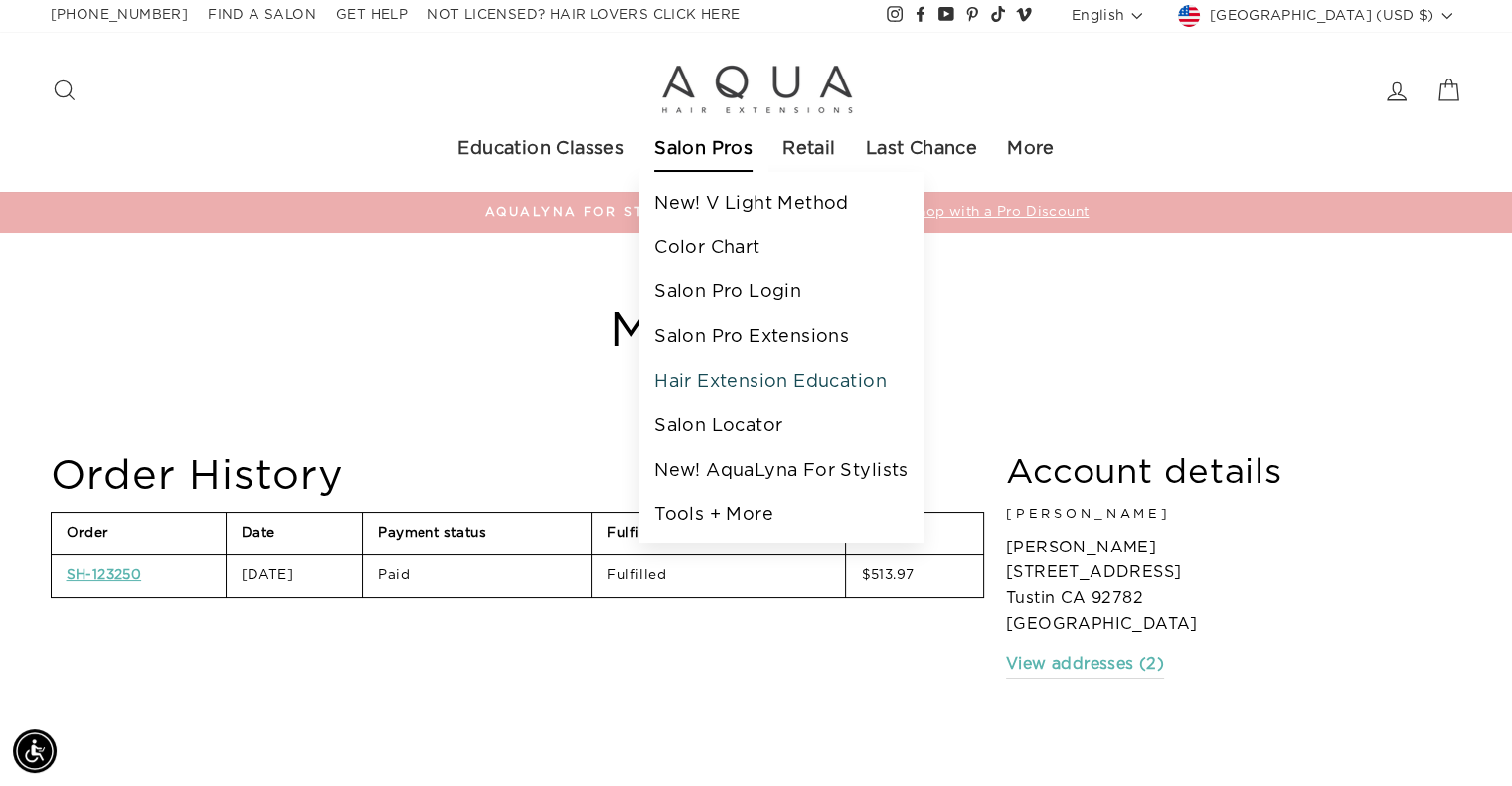 click on "Hair Extension Education" at bounding box center (780, 382) 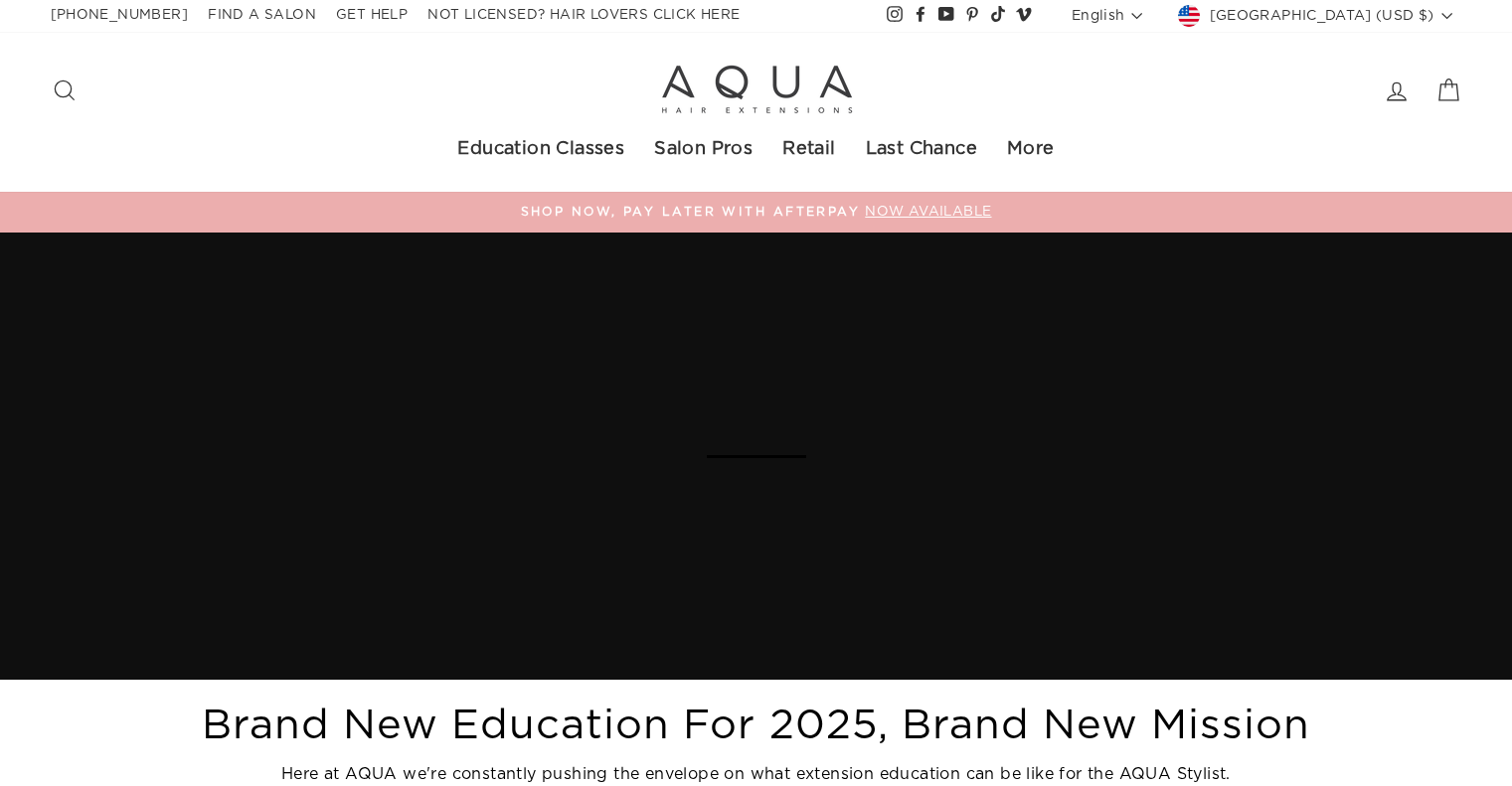 scroll, scrollTop: 0, scrollLeft: 0, axis: both 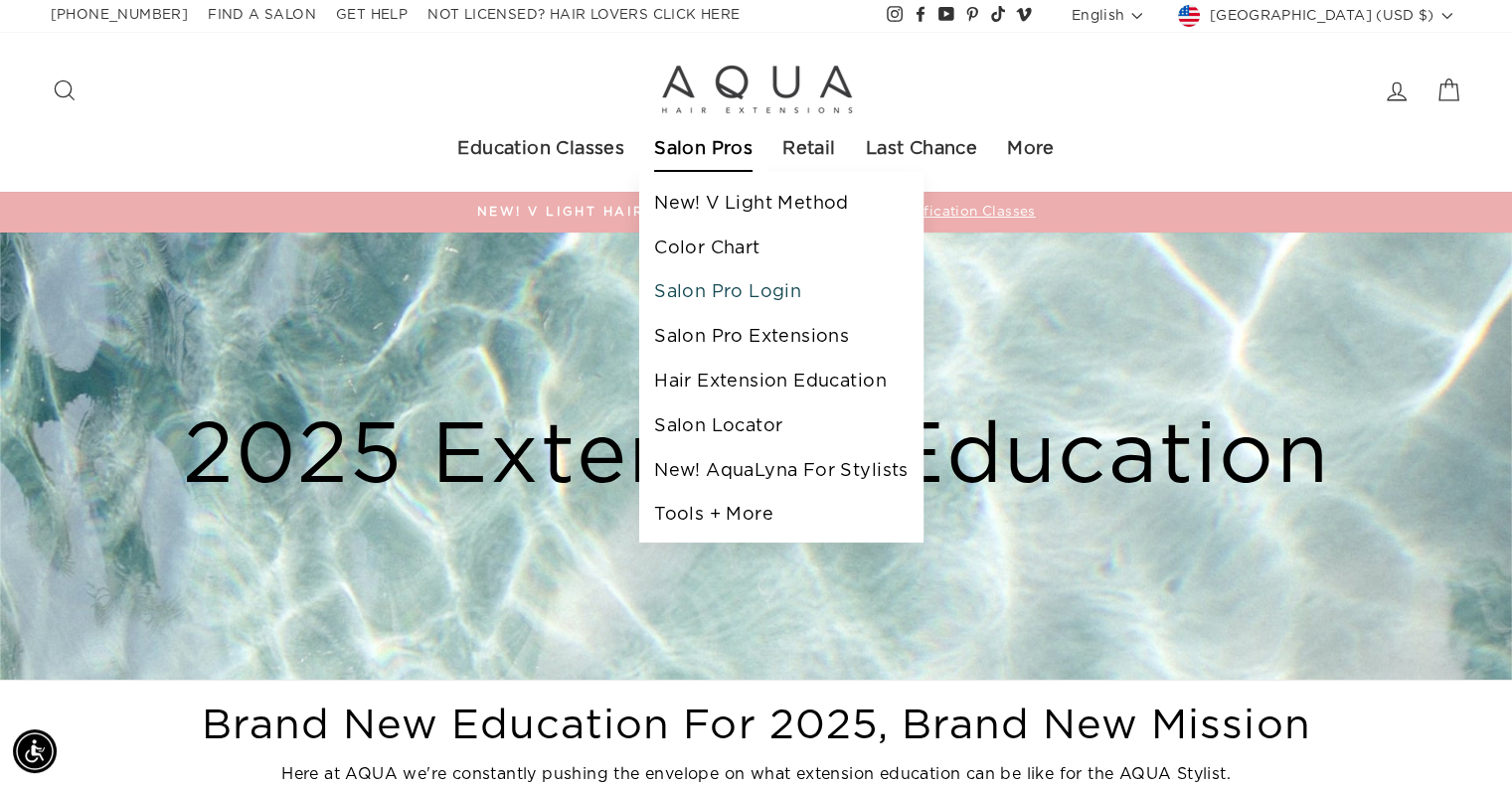 click on "Salon Pro Login" at bounding box center [780, 292] 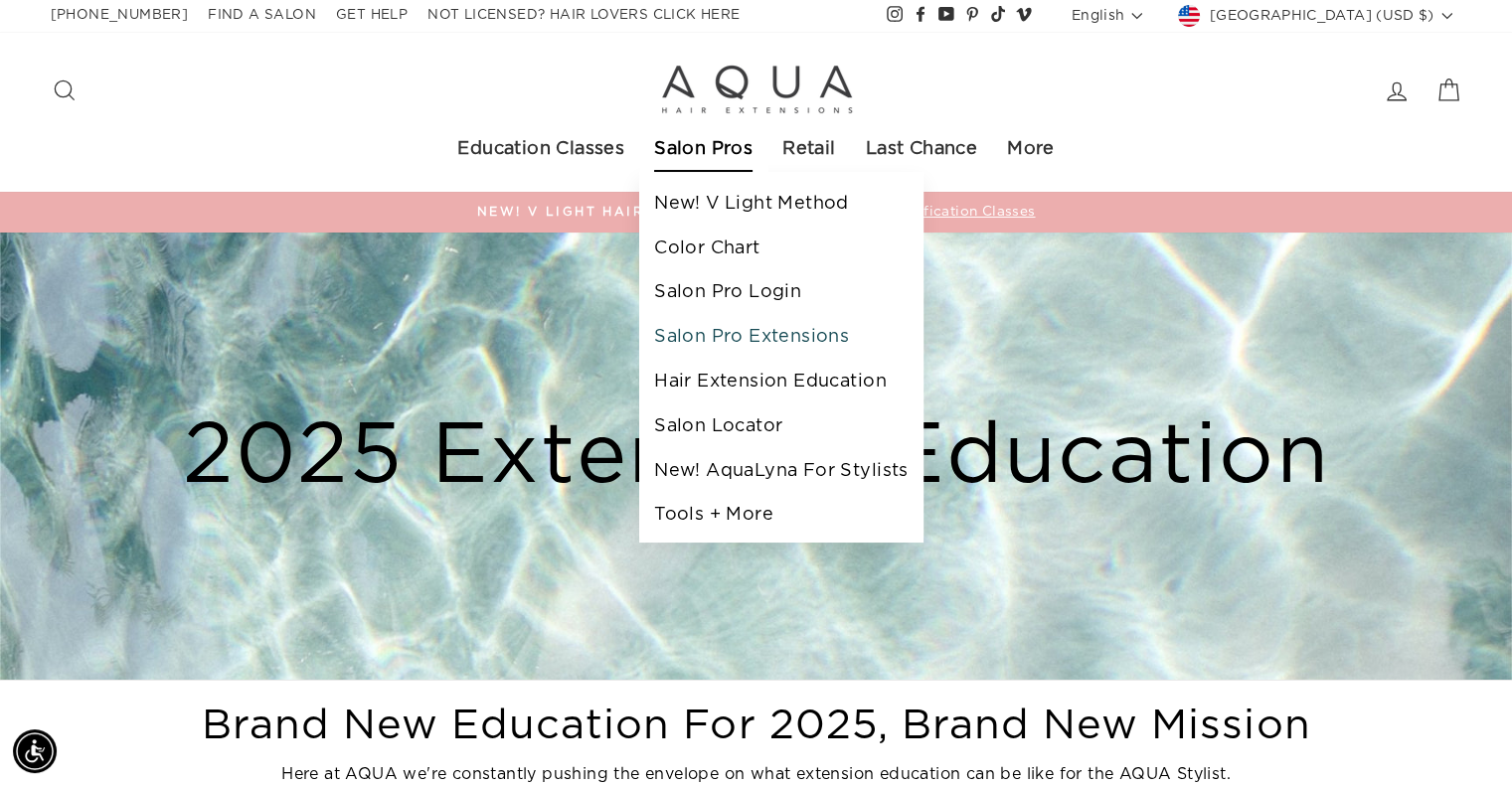 click on "Salon Pro Extensions" at bounding box center [780, 337] 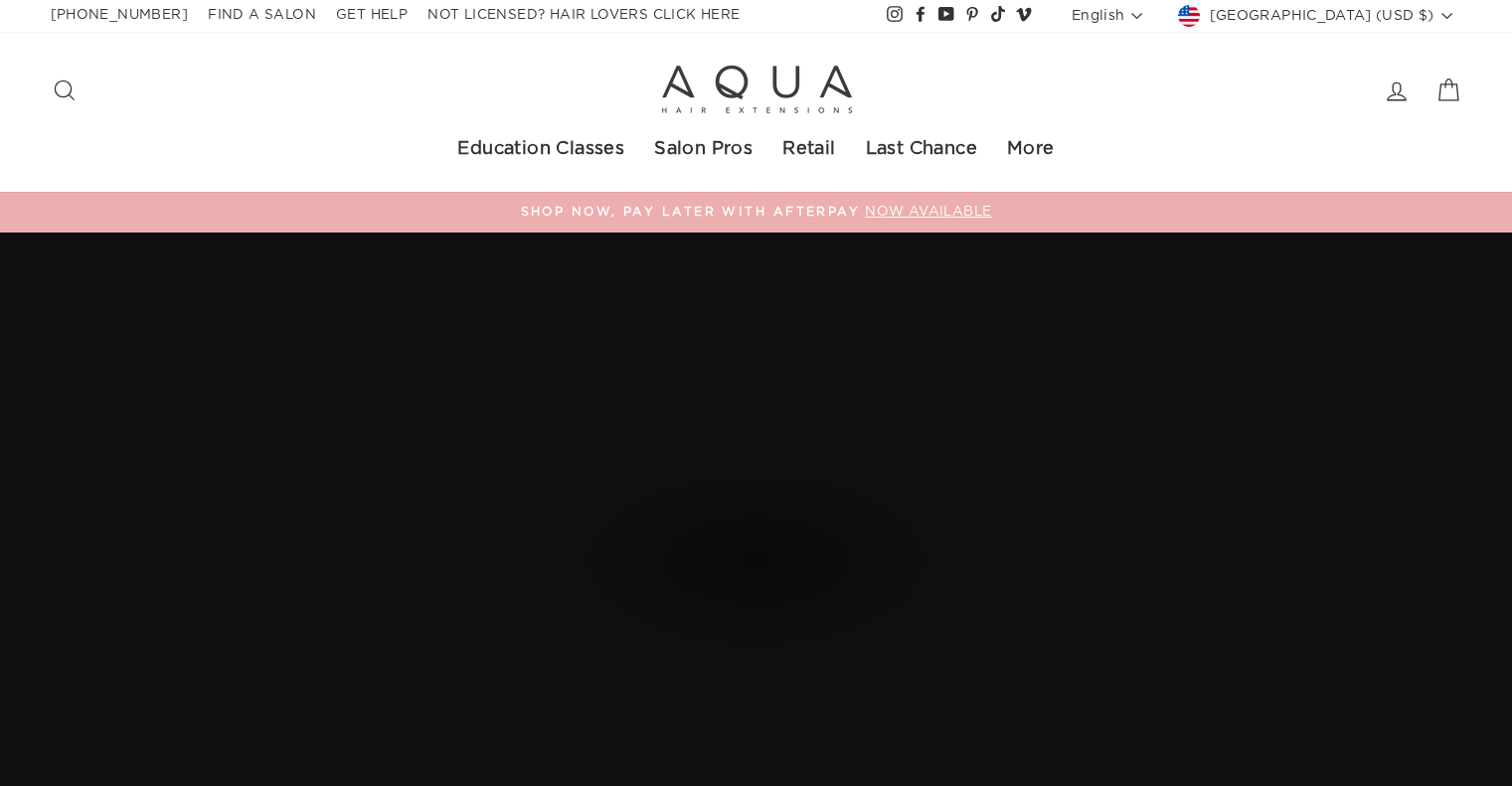 scroll, scrollTop: 0, scrollLeft: 0, axis: both 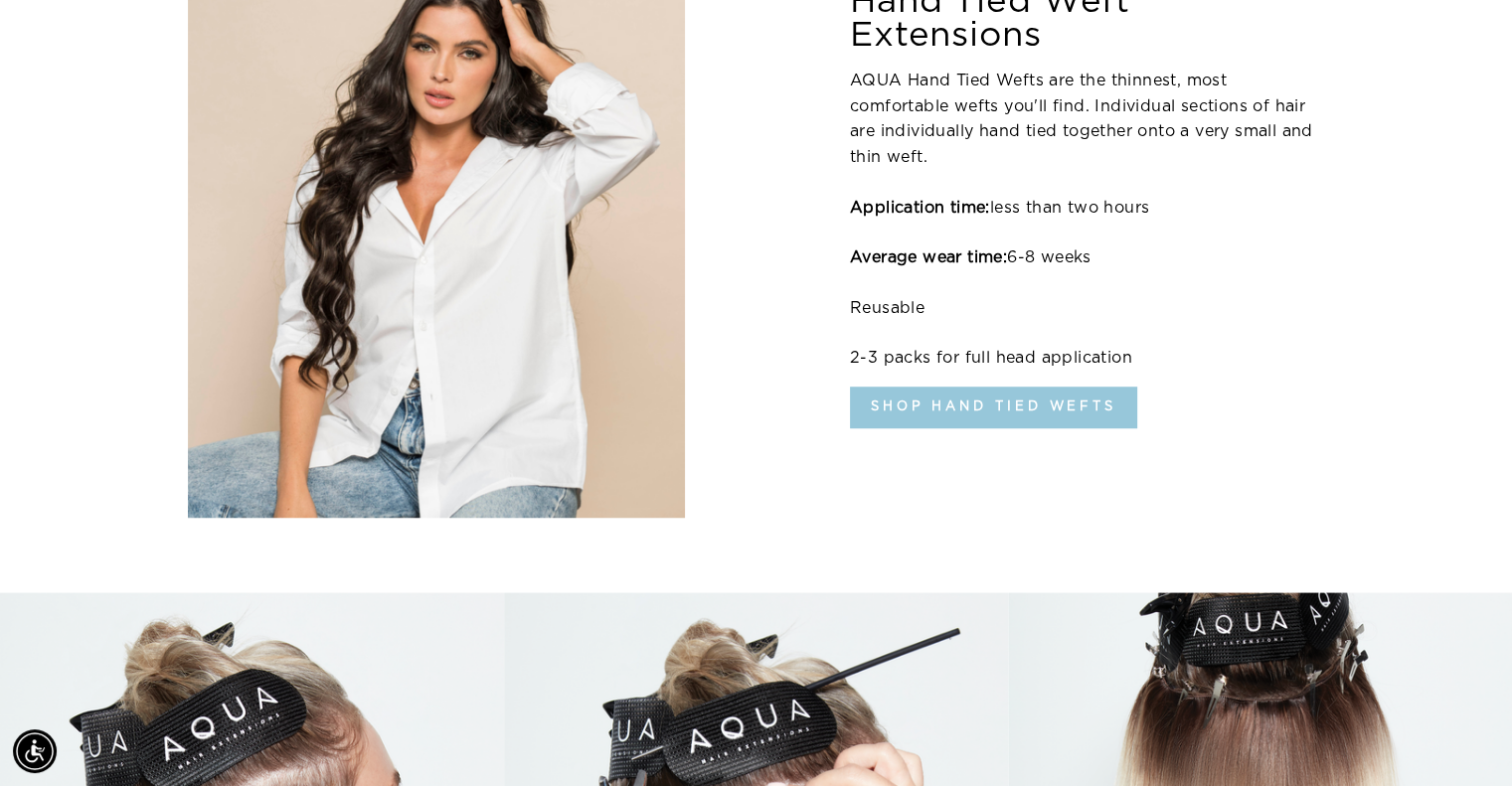 click on "Shop Hand Tied Wefts" at bounding box center [993, 407] 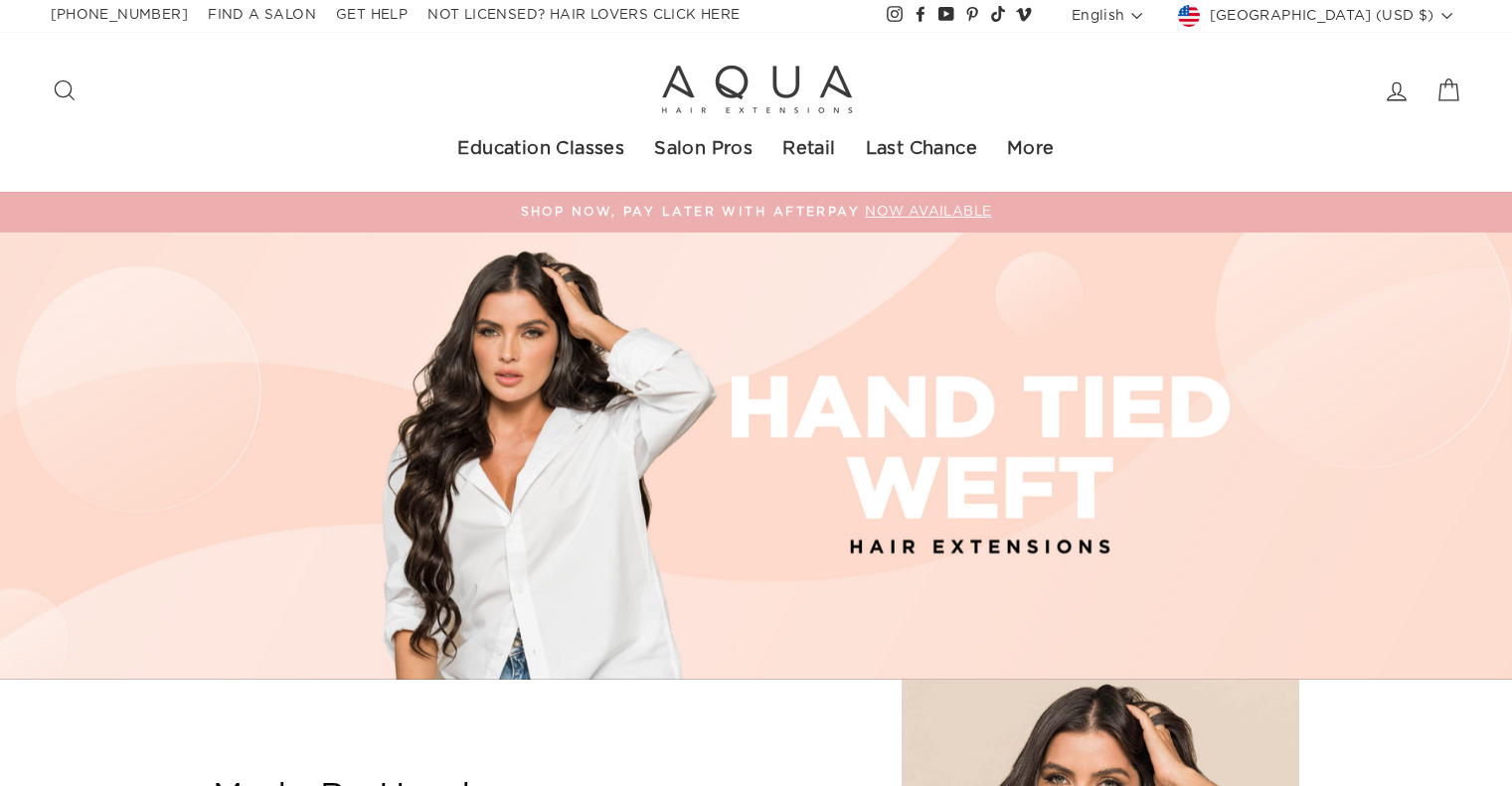 select on "manual" 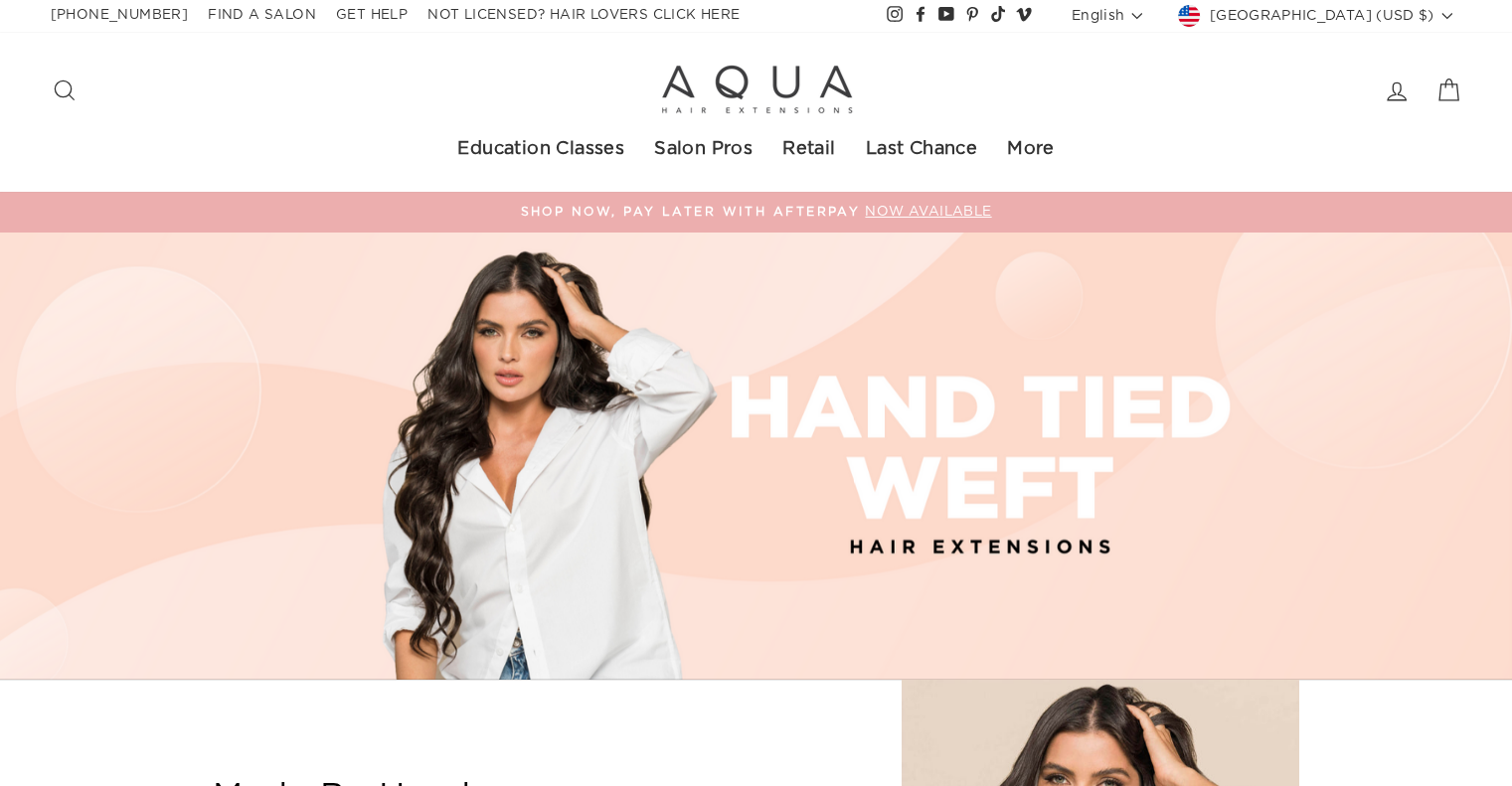 scroll, scrollTop: 0, scrollLeft: 0, axis: both 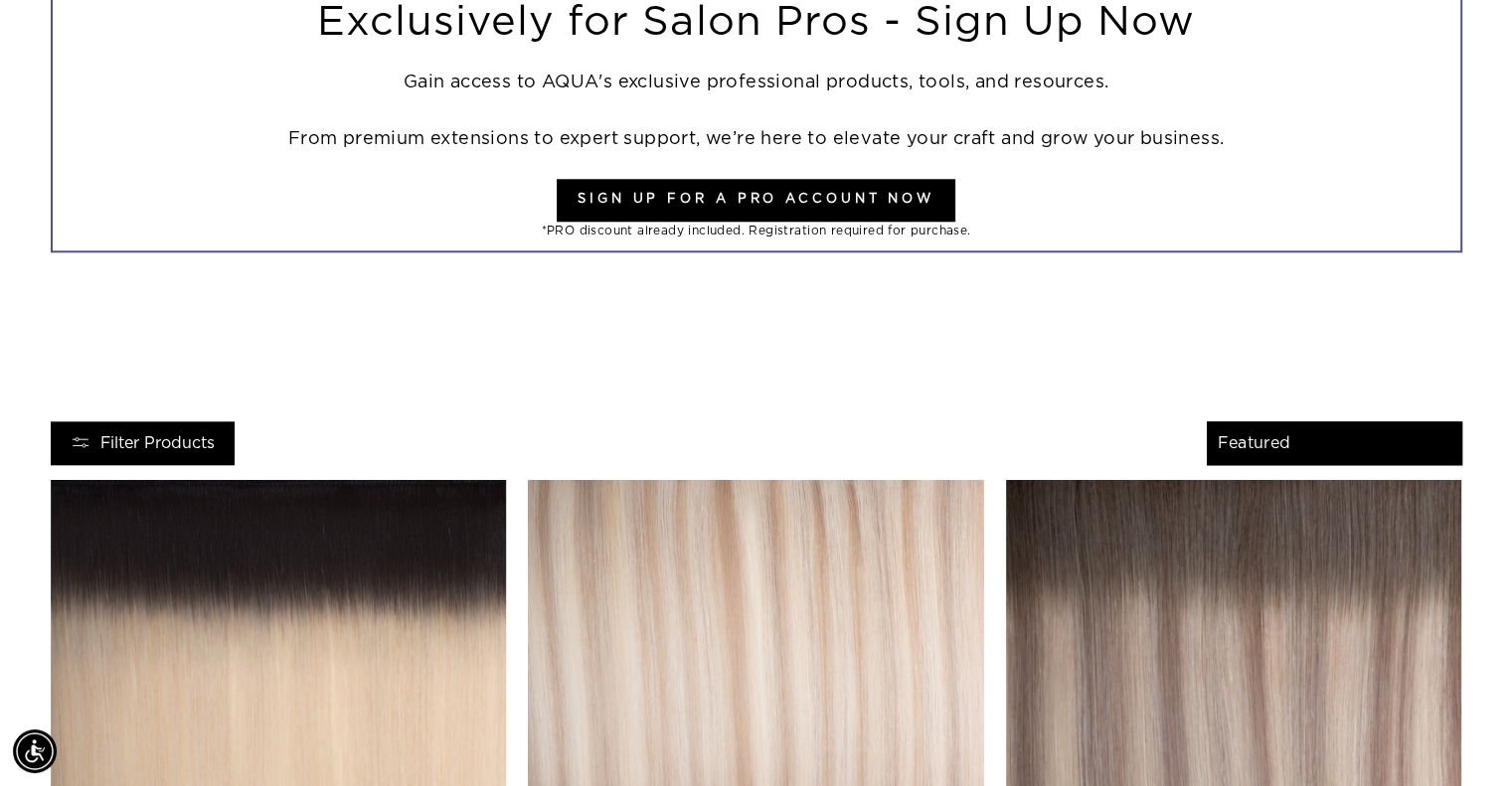 click on "Sign Up For a Pro Account Now" at bounding box center [756, 200] 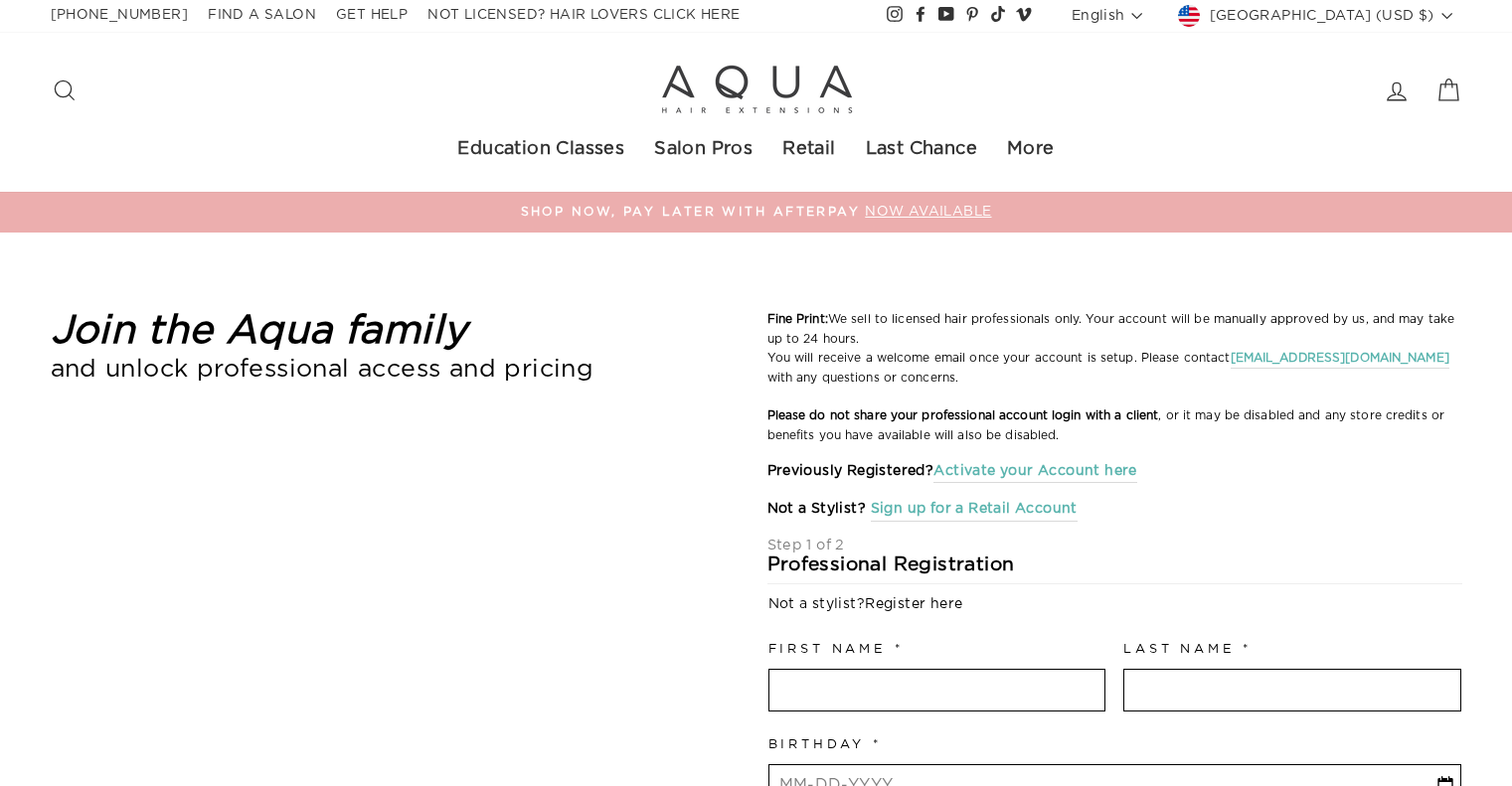 select on "US" 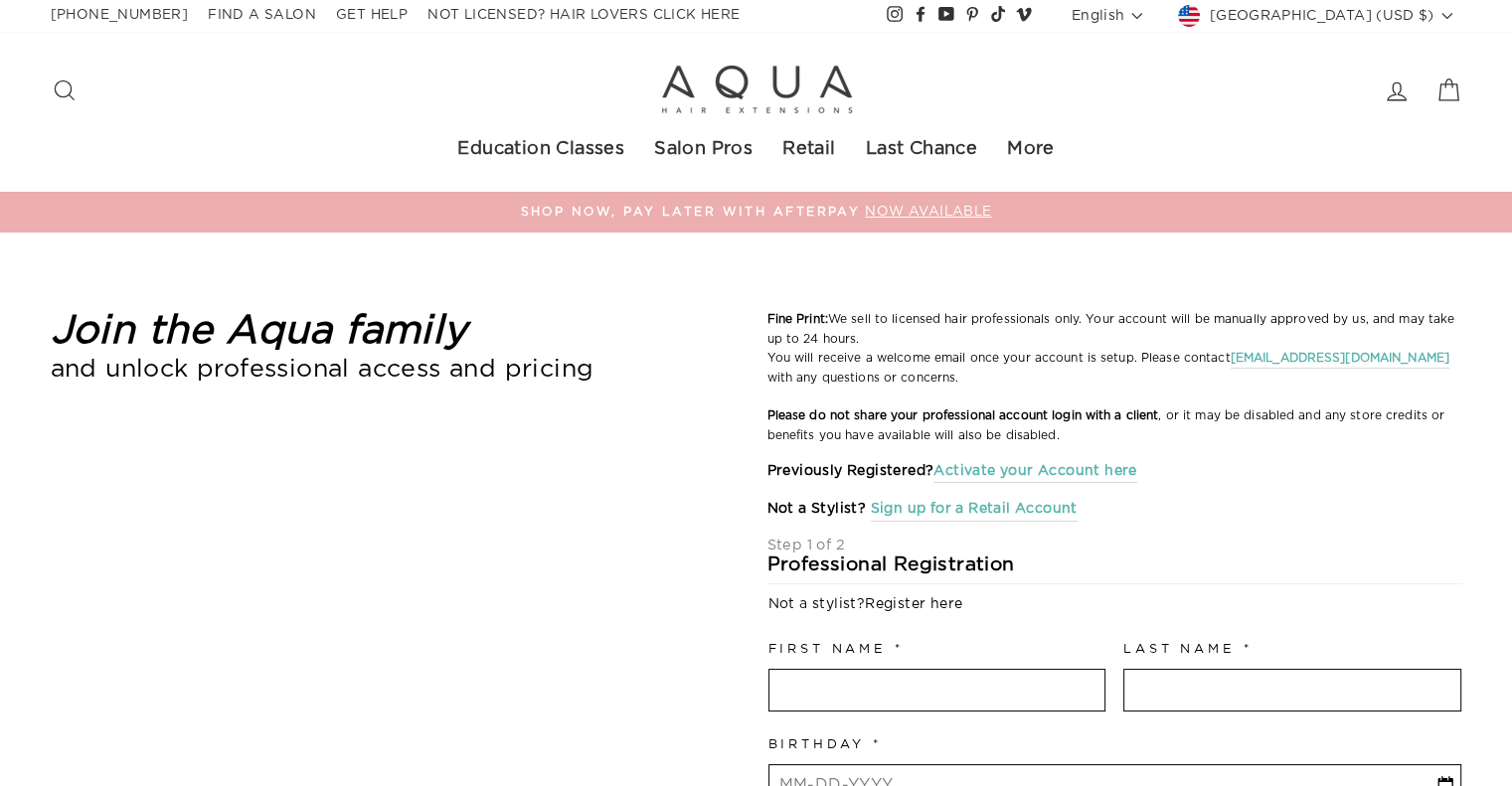 scroll, scrollTop: 0, scrollLeft: 0, axis: both 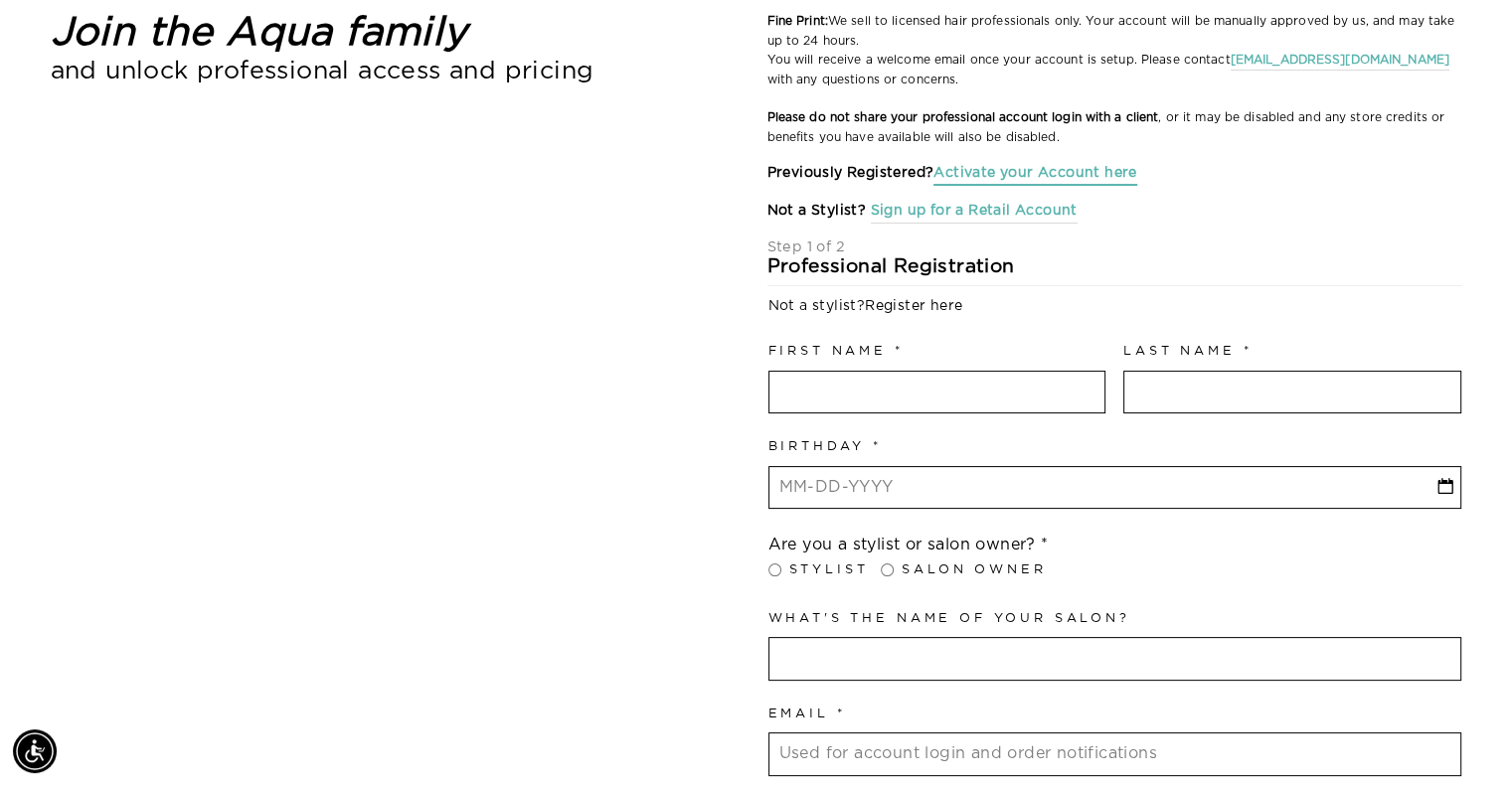 click on "Activate your Account here" at bounding box center [1035, 173] 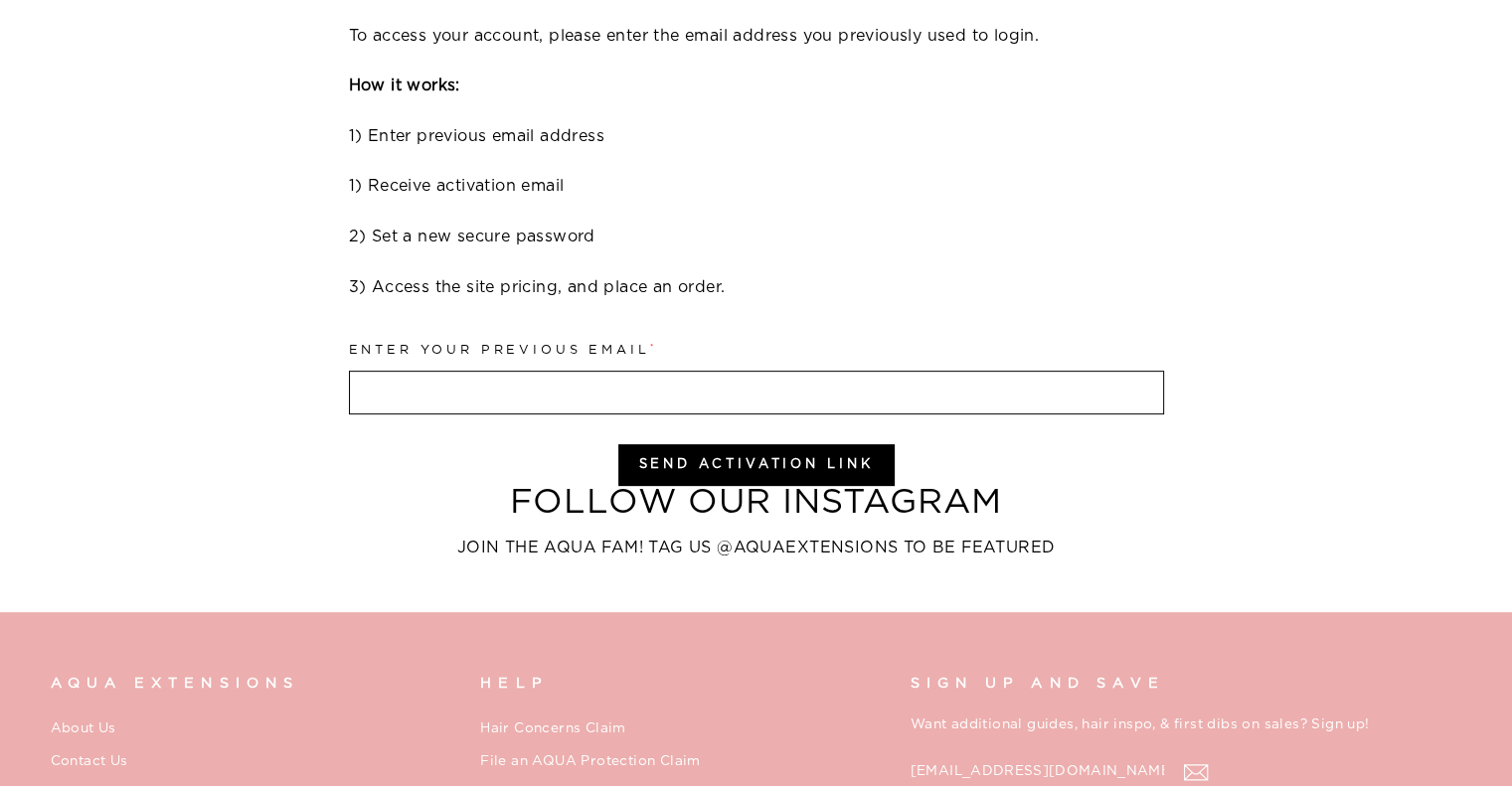 scroll, scrollTop: 659, scrollLeft: 0, axis: vertical 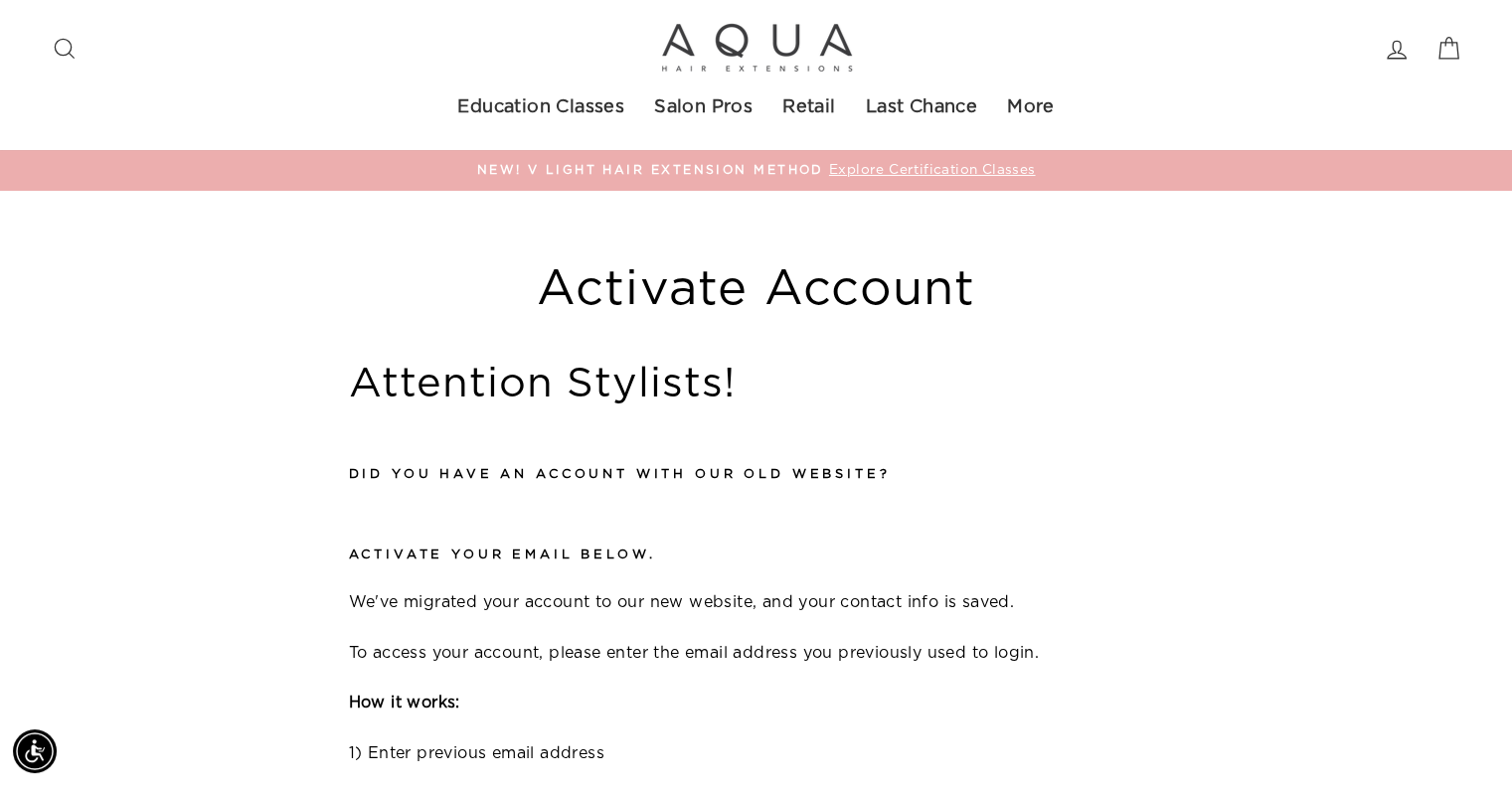 click 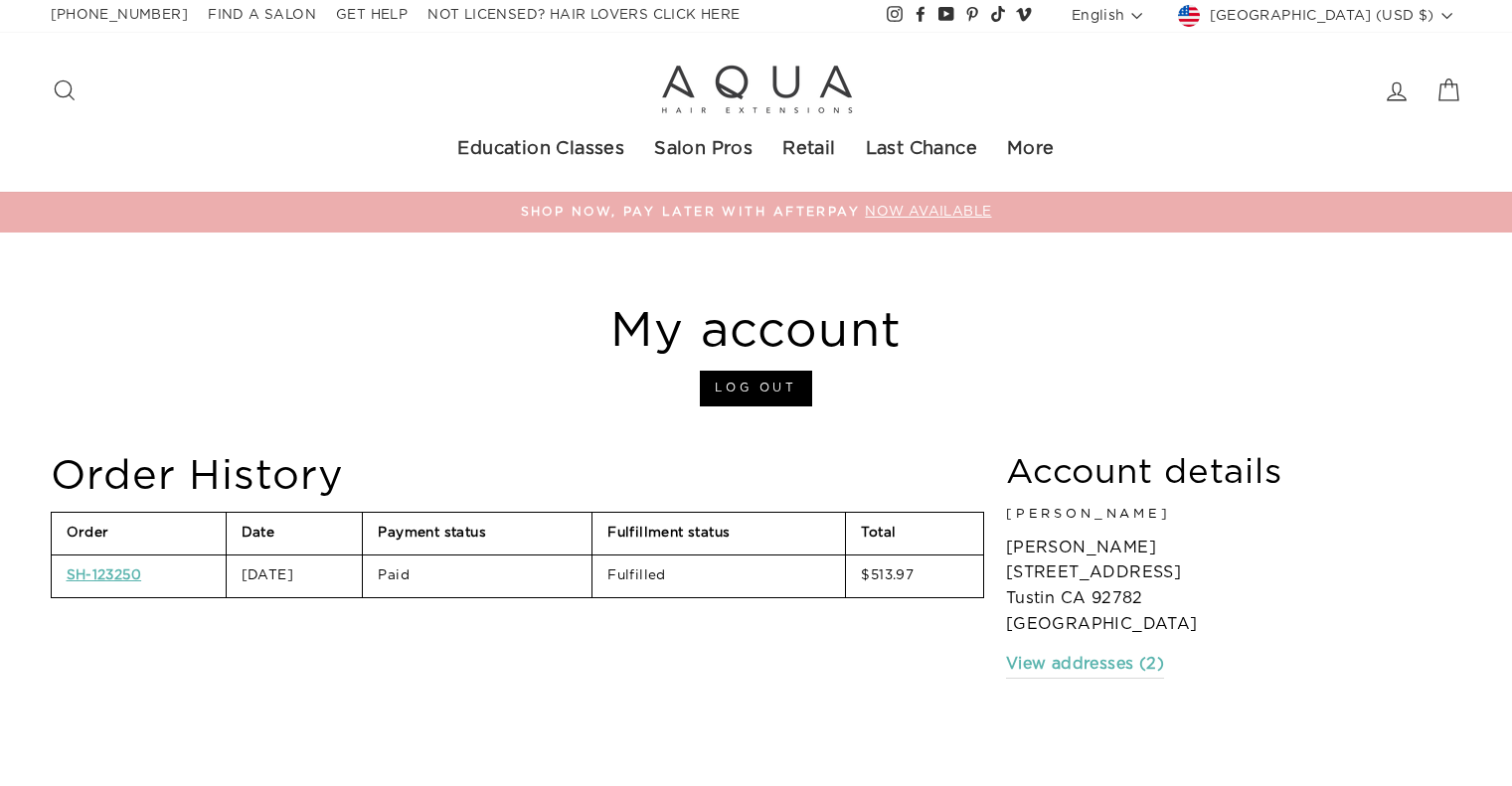 scroll, scrollTop: 0, scrollLeft: 0, axis: both 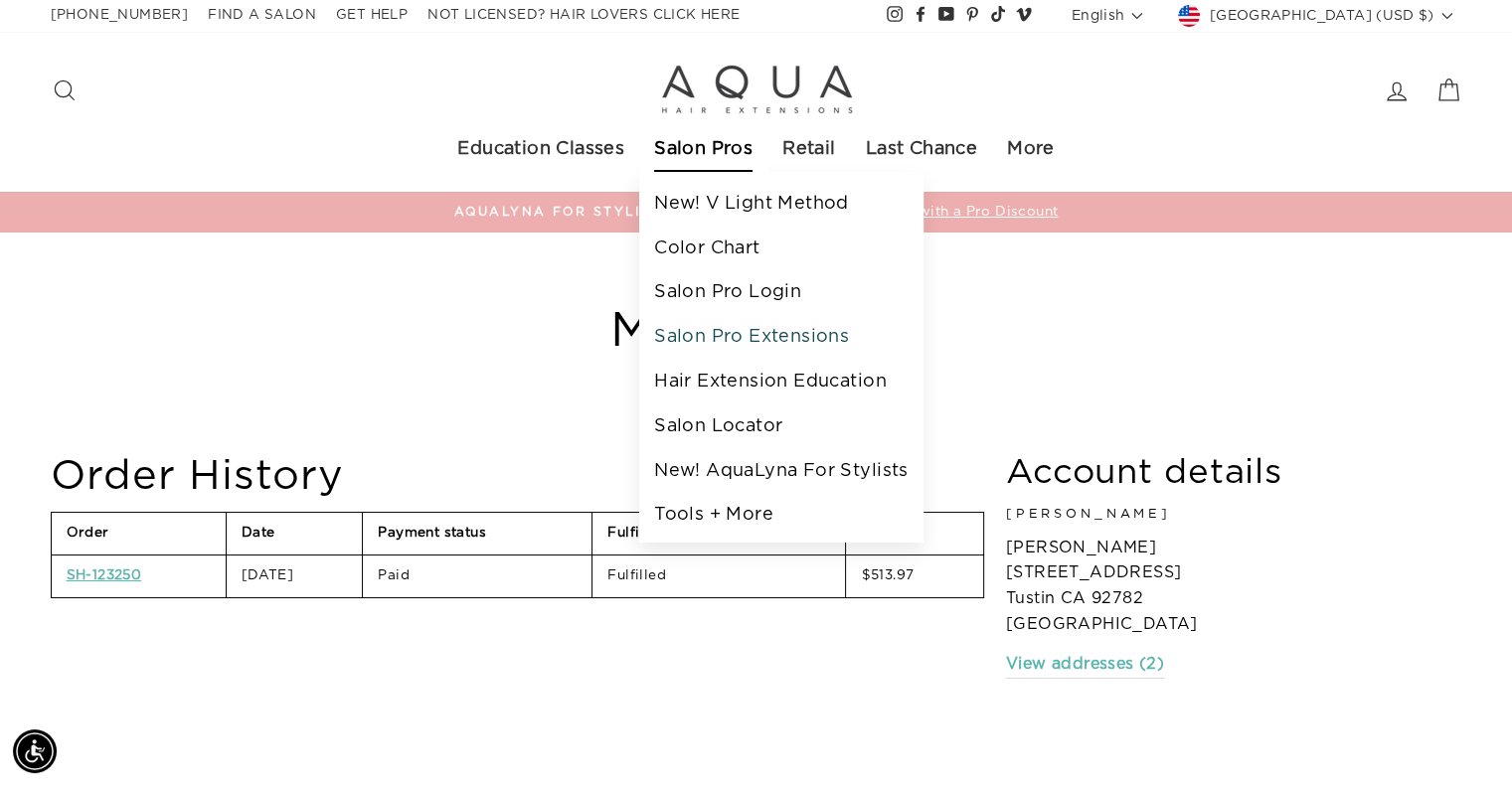 click on "Salon Pro Extensions" at bounding box center (780, 337) 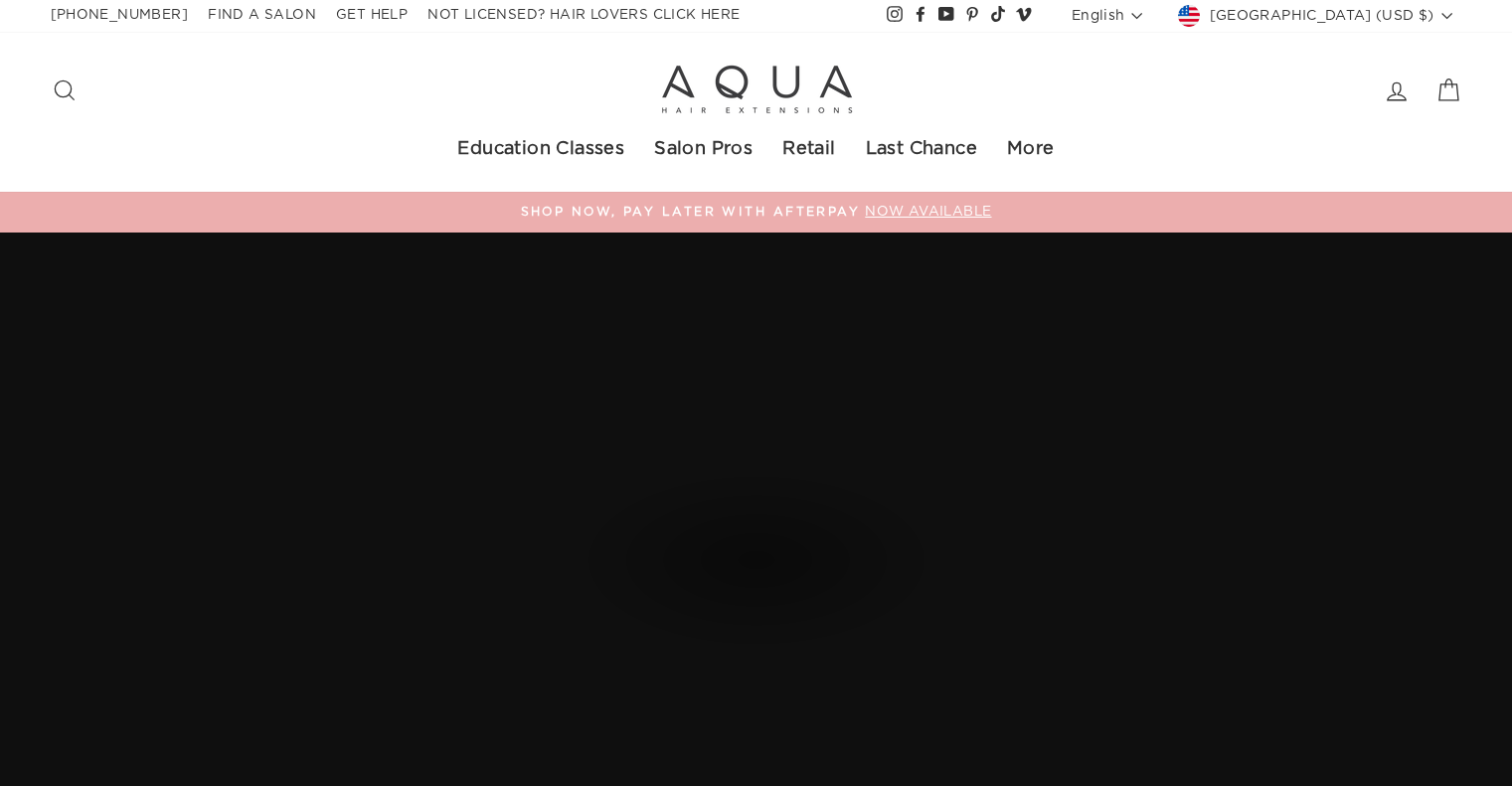 scroll, scrollTop: 0, scrollLeft: 0, axis: both 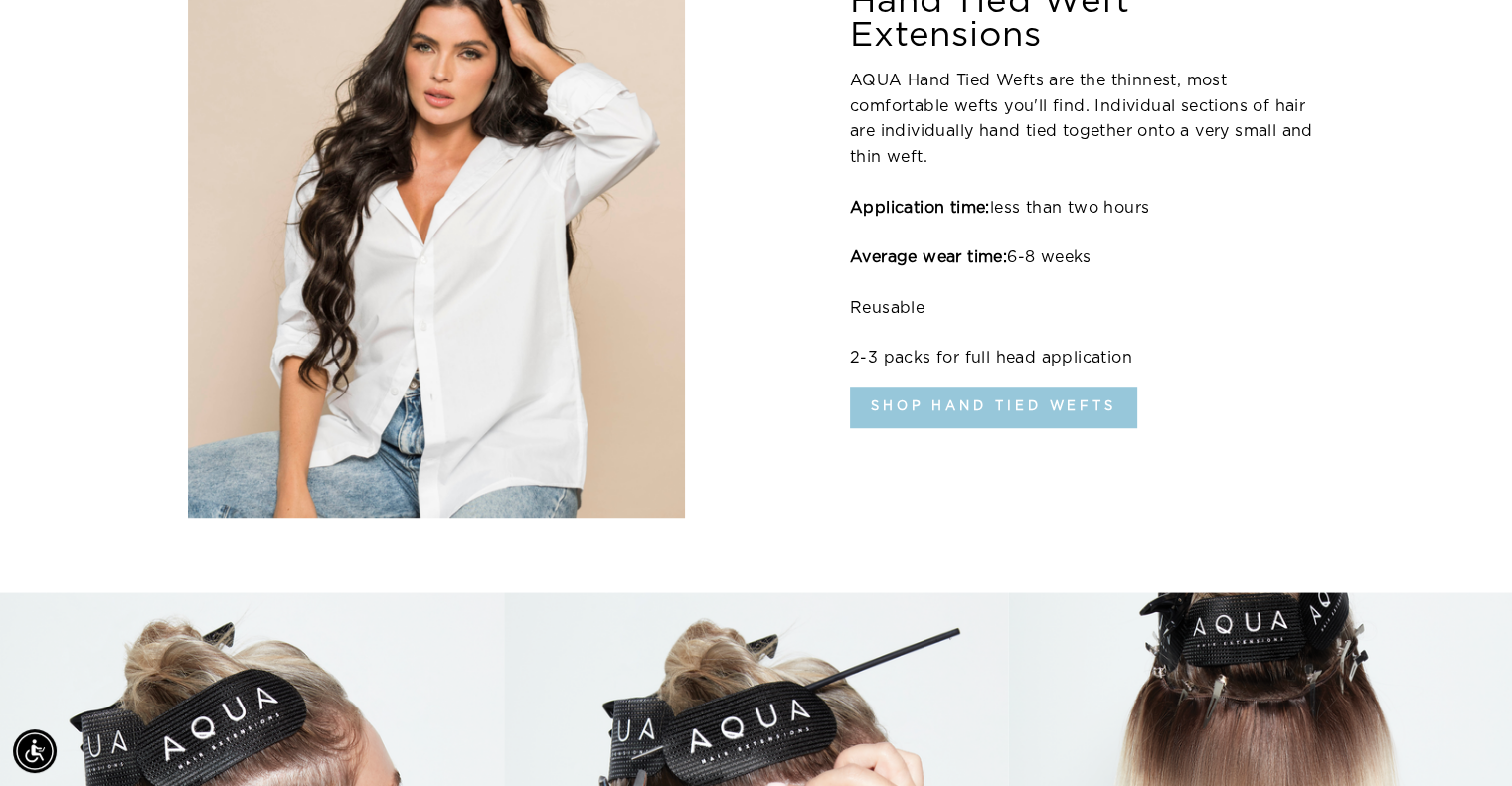 click on "Shop Hand Tied Wefts" at bounding box center [993, 407] 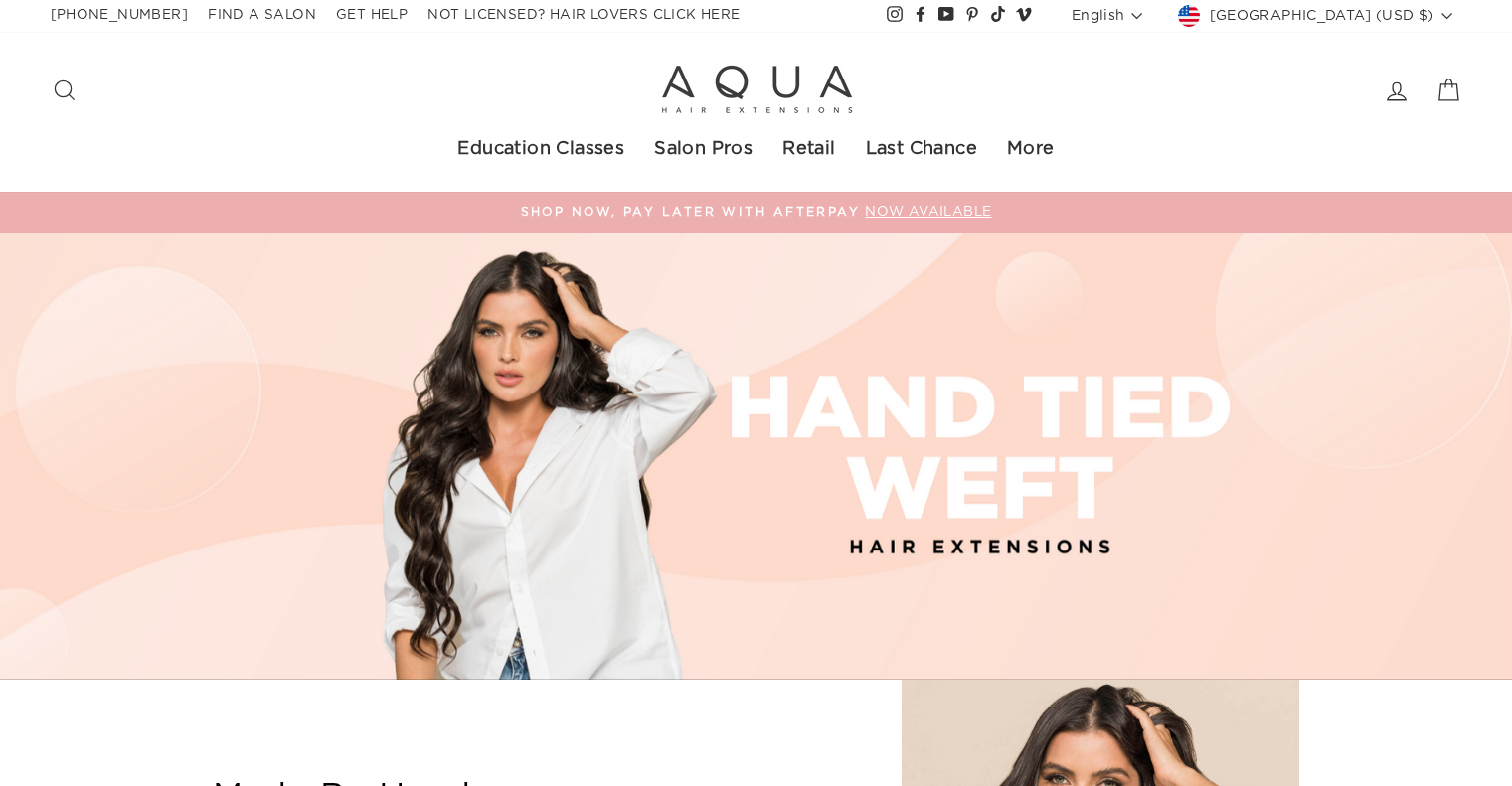 select on "manual" 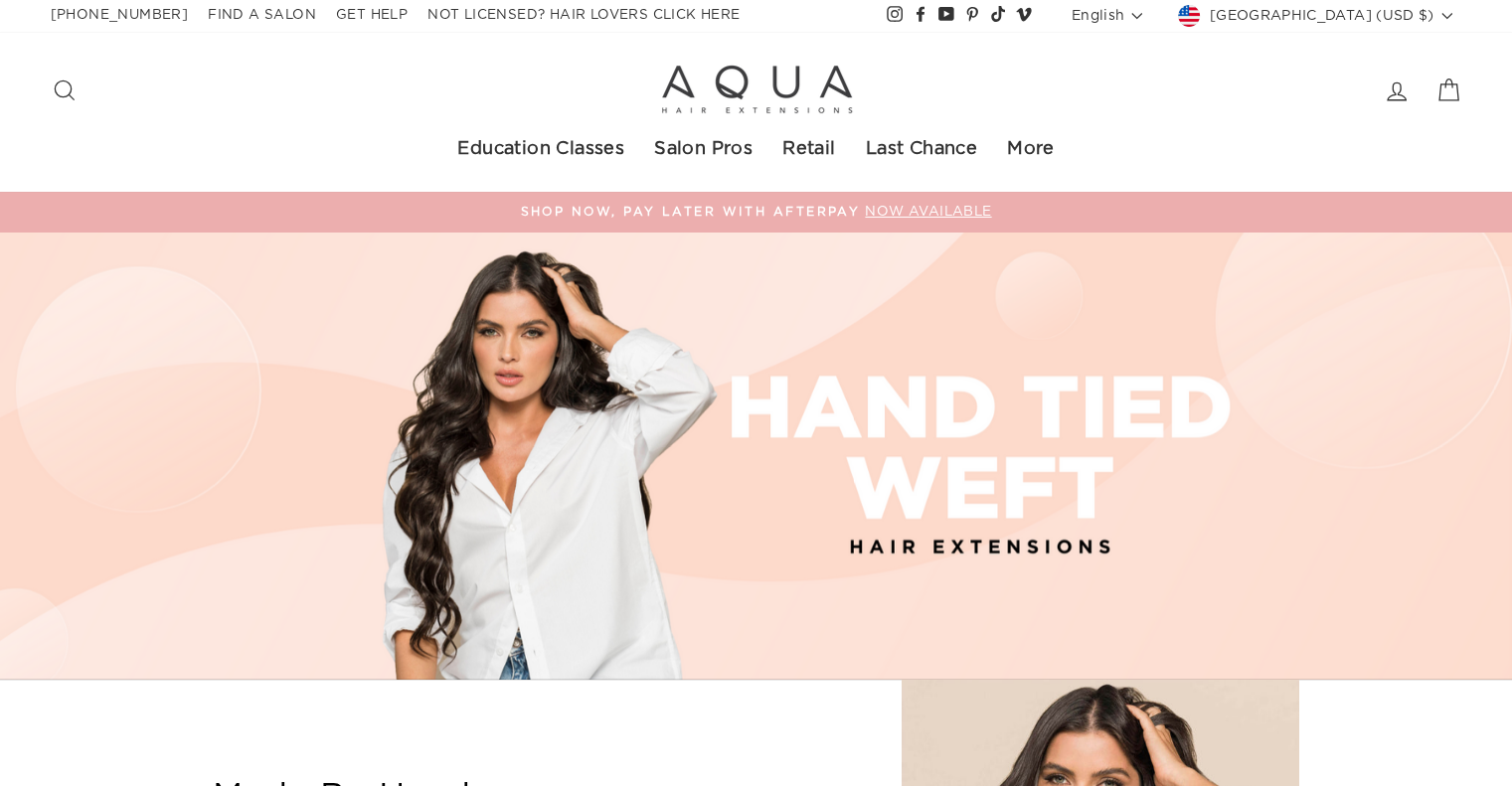 scroll, scrollTop: 0, scrollLeft: 0, axis: both 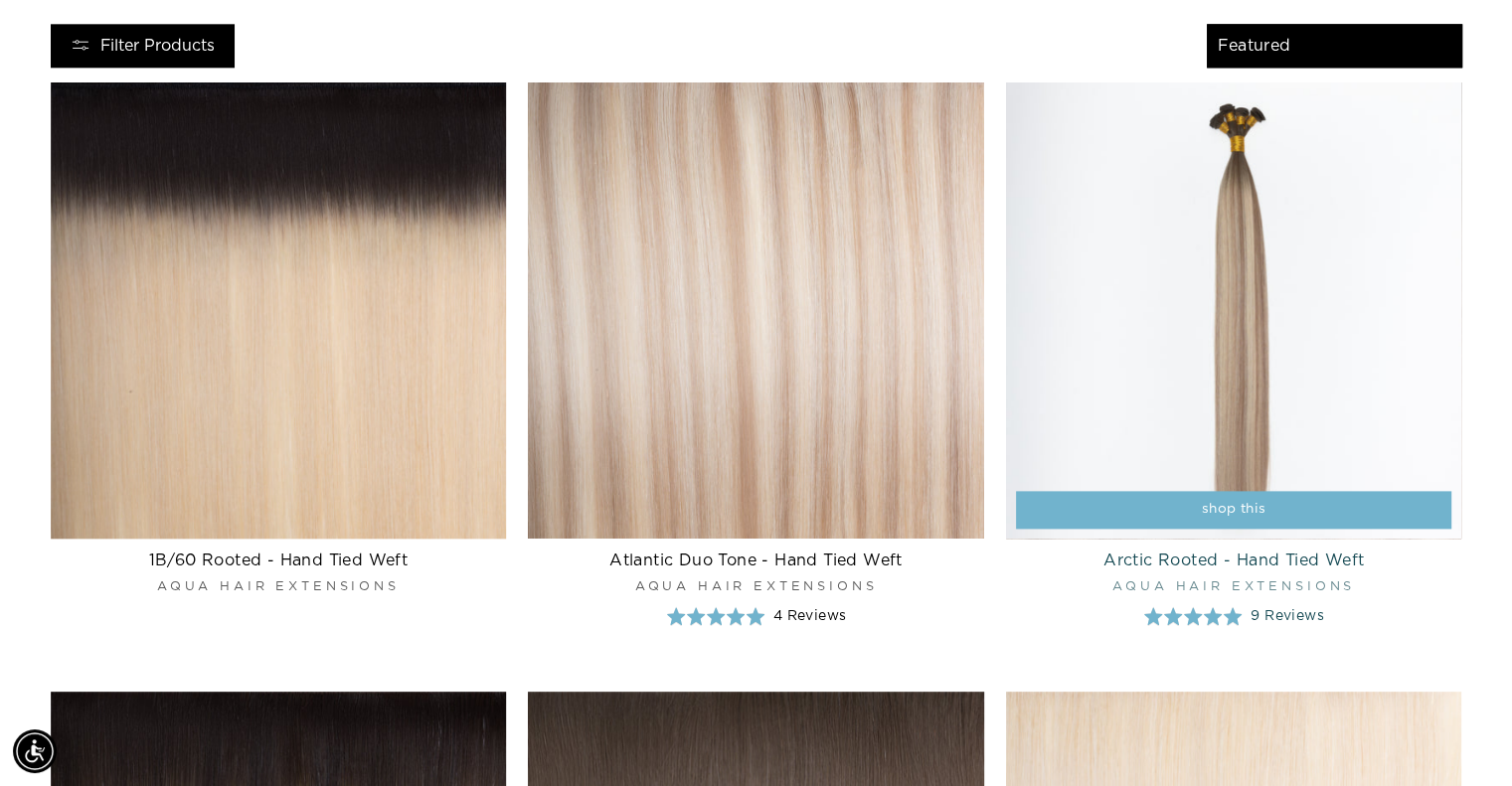 click at bounding box center [1234, 310] 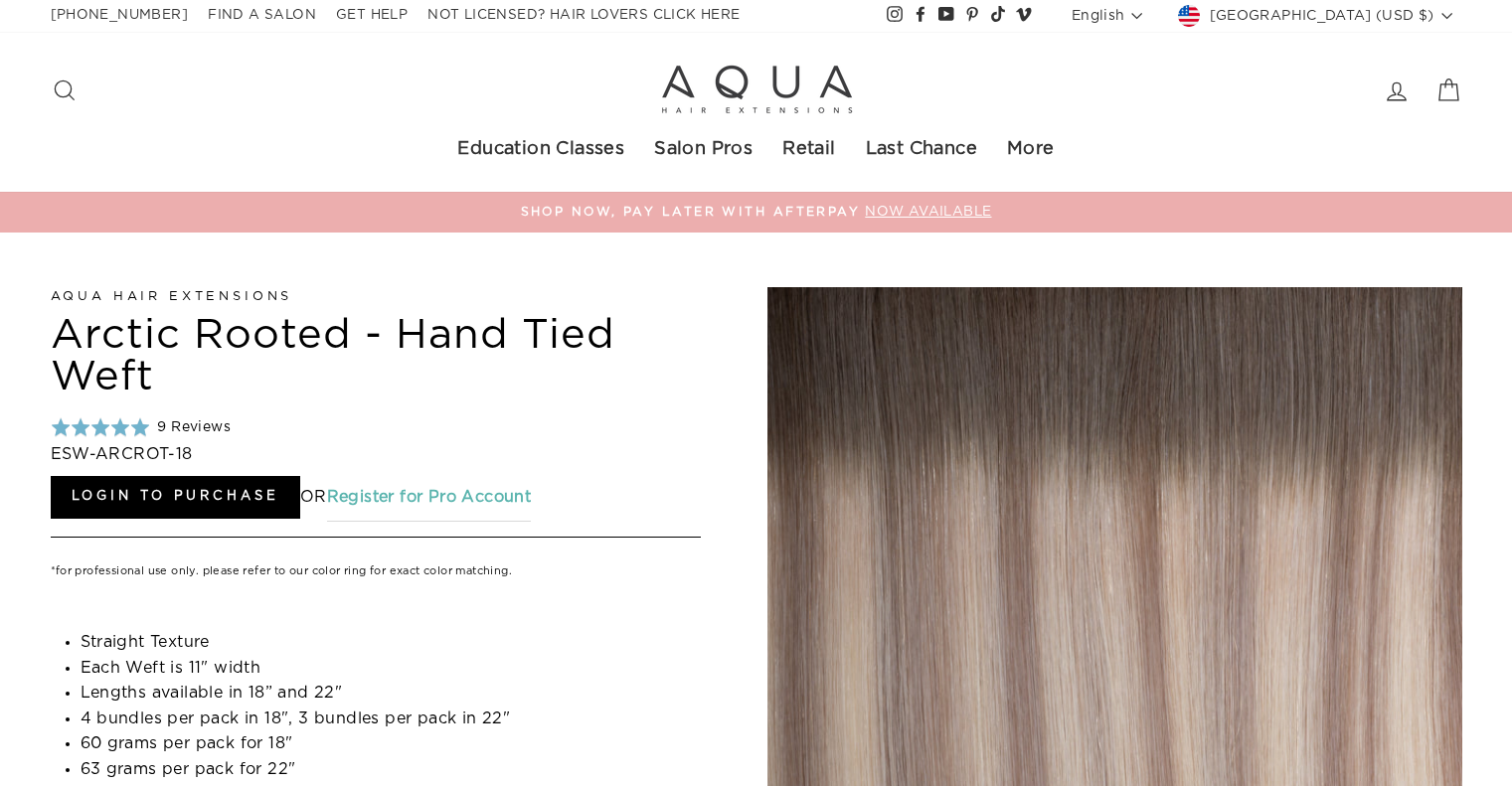 scroll, scrollTop: 0, scrollLeft: 0, axis: both 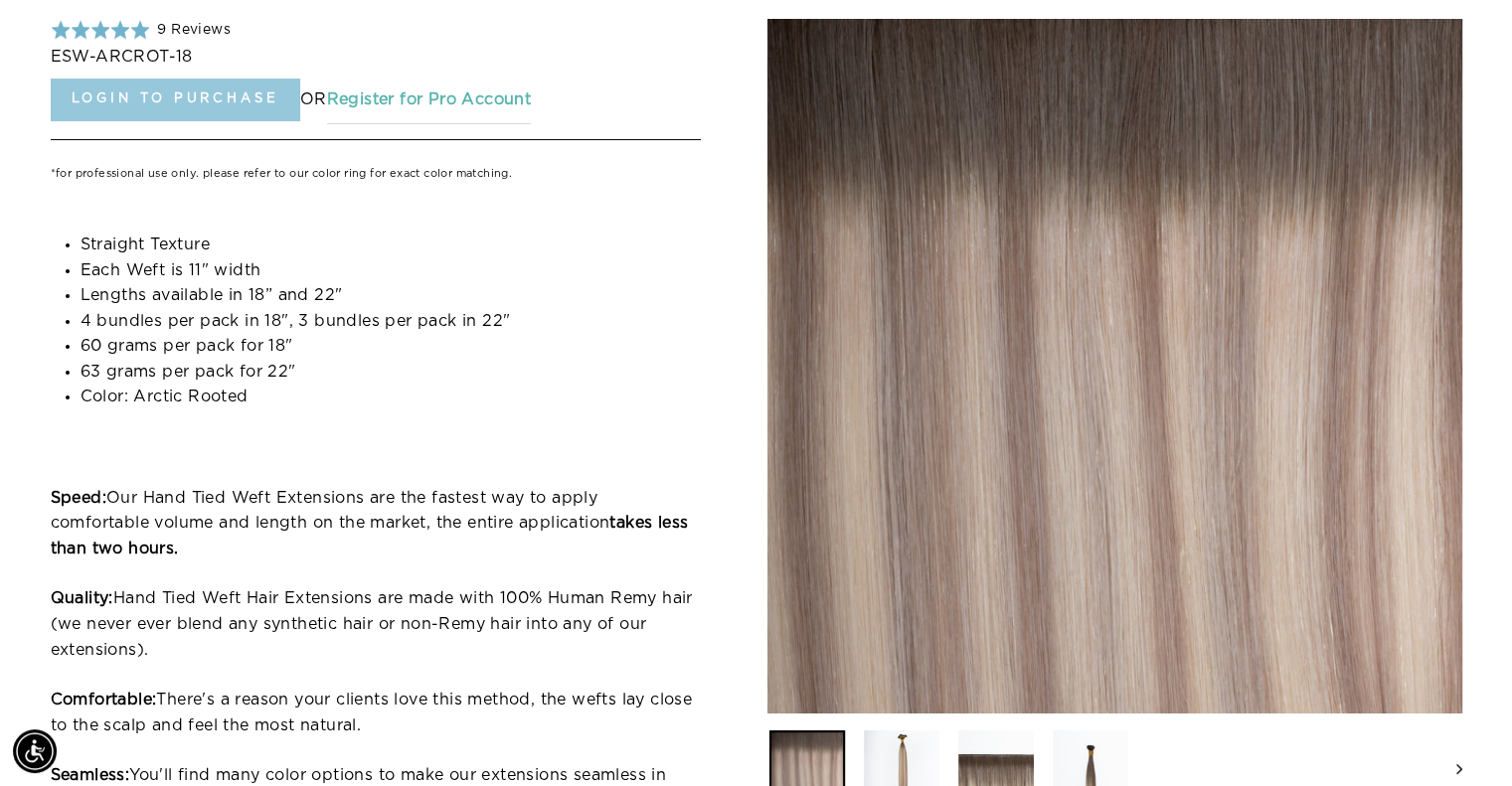 click on "Login to Purchase" at bounding box center (175, 99) 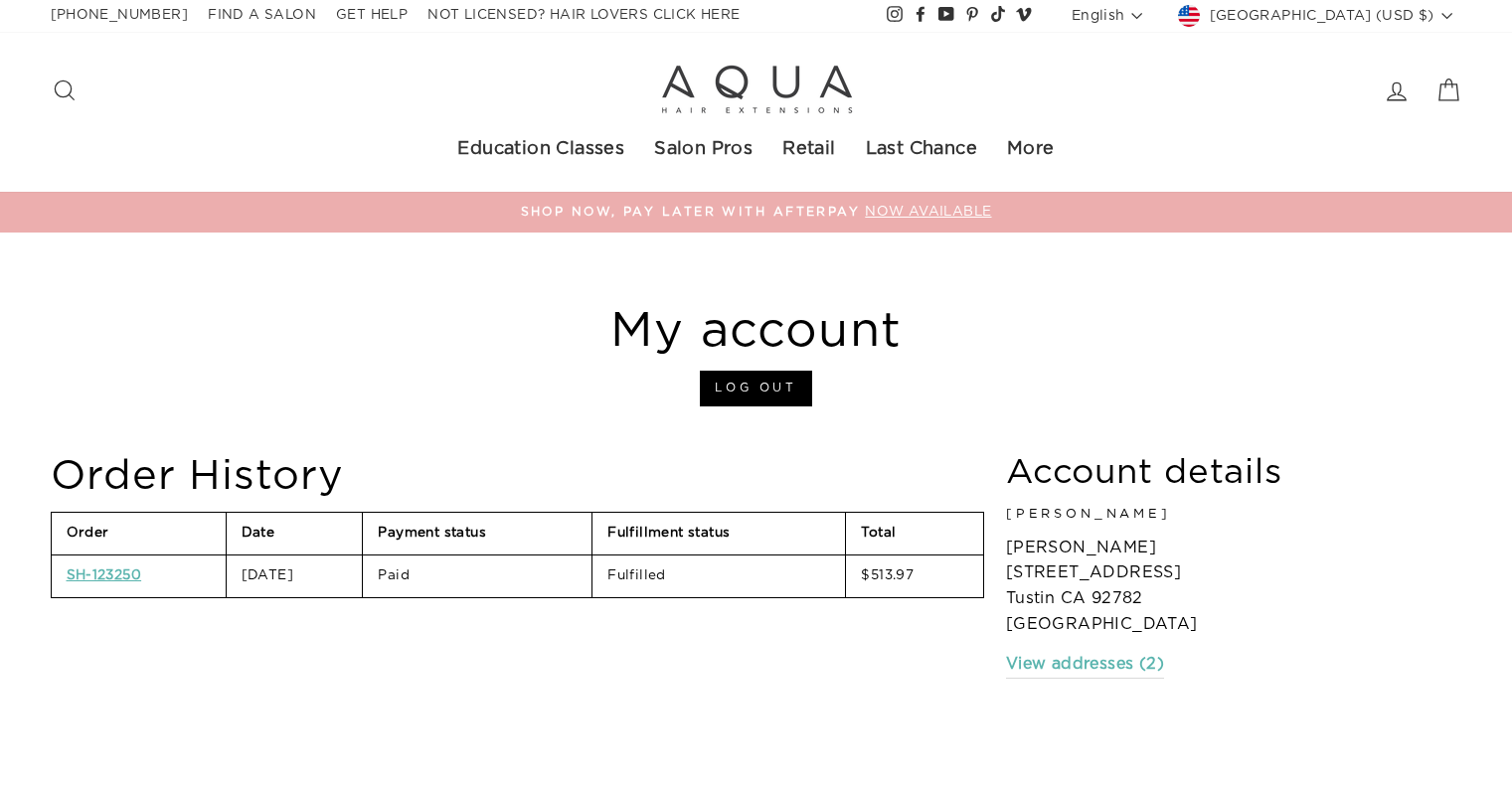 scroll, scrollTop: 0, scrollLeft: 0, axis: both 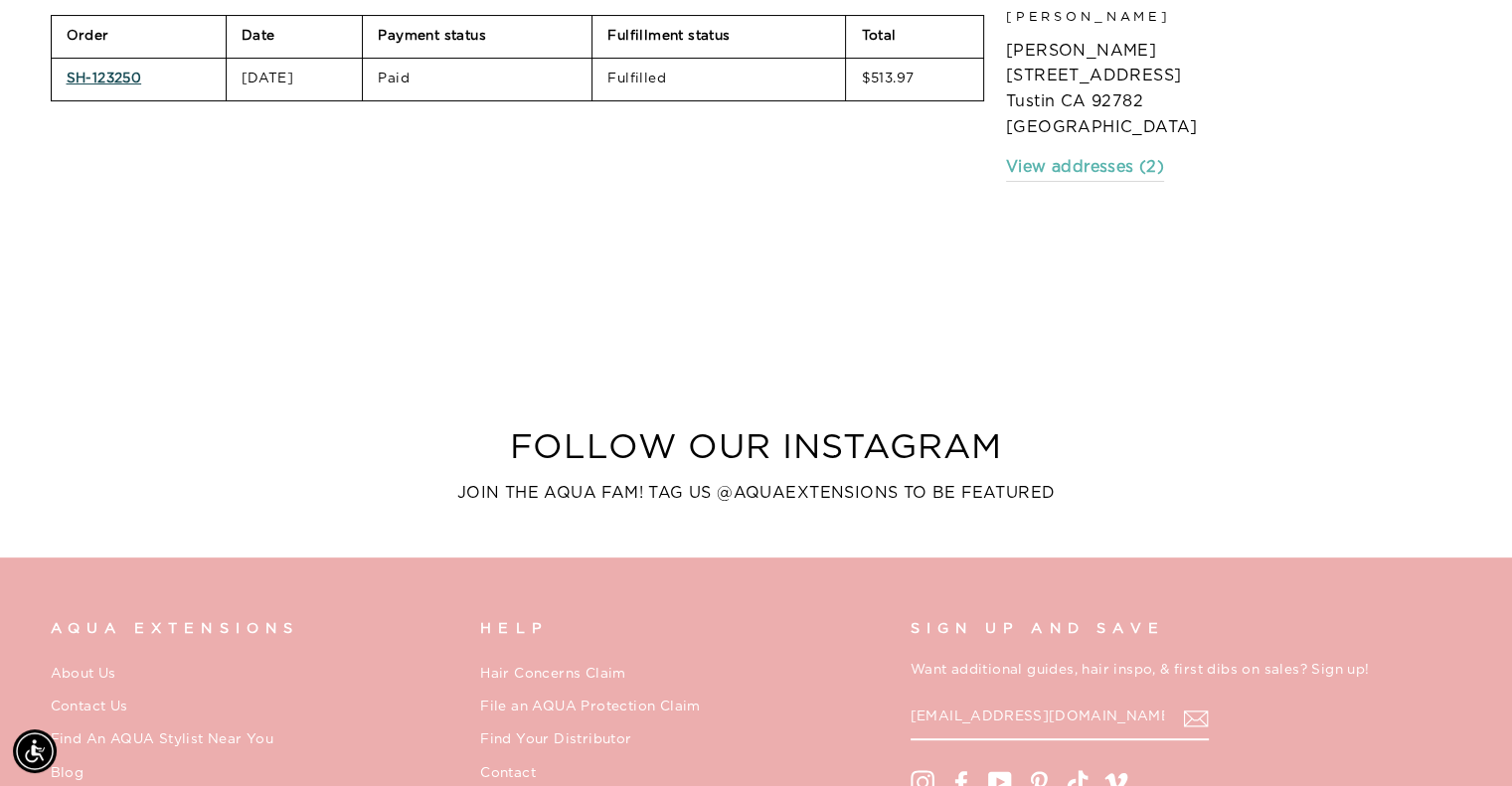 click on "SH-123250" at bounding box center (104, 79) 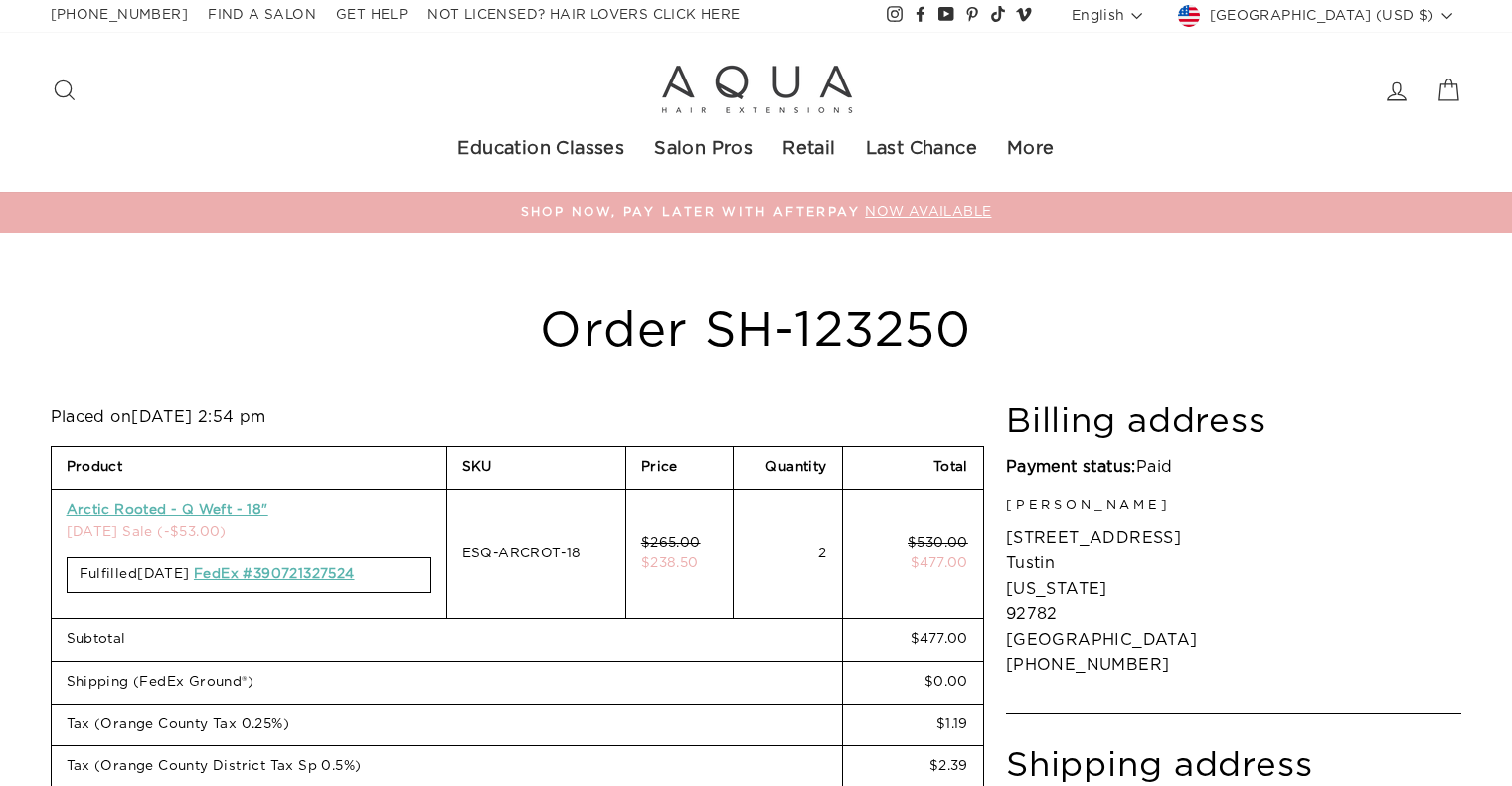 scroll, scrollTop: 0, scrollLeft: 0, axis: both 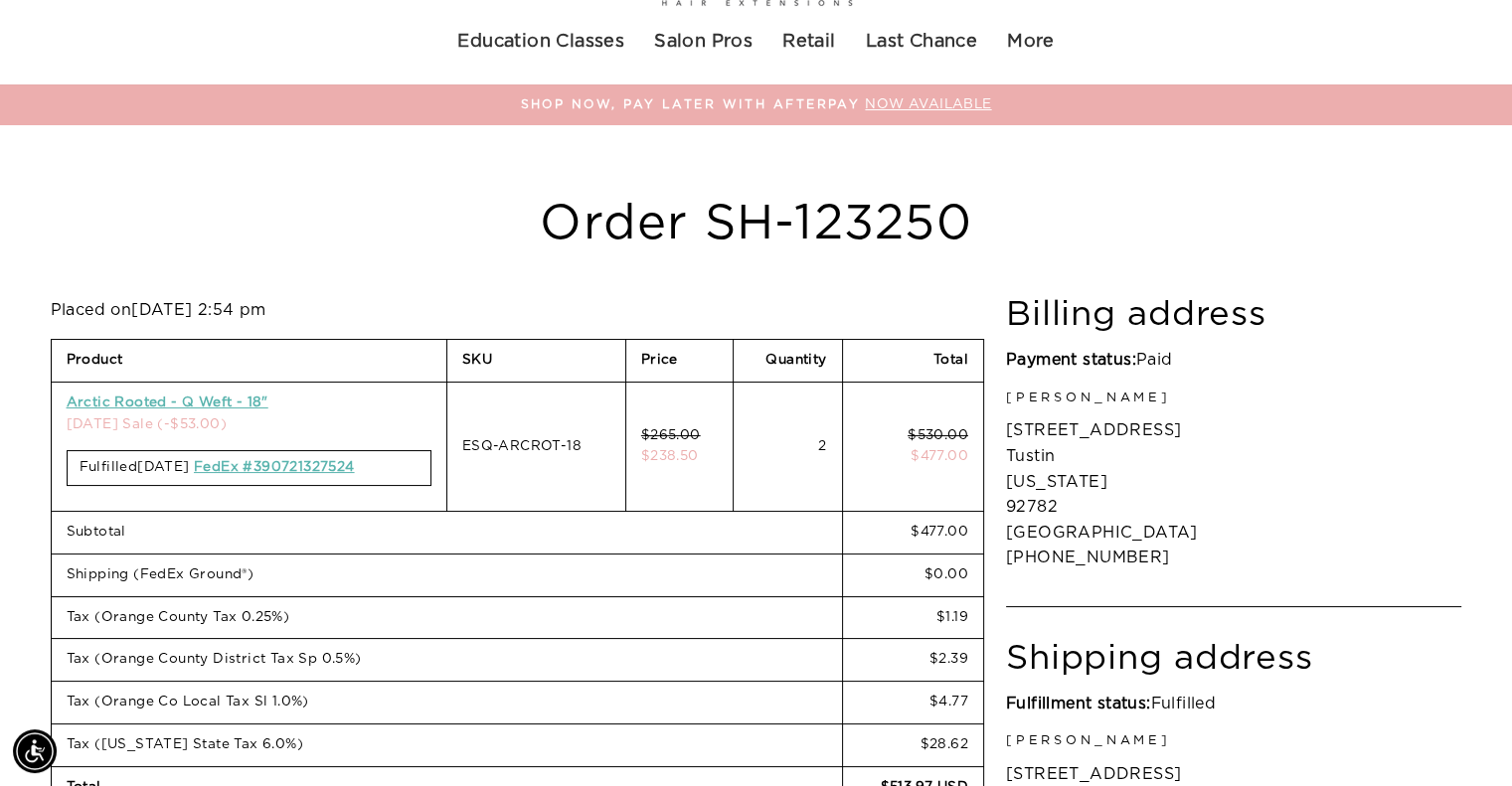 click on "NOW AVAILABLE" at bounding box center [925, 104] 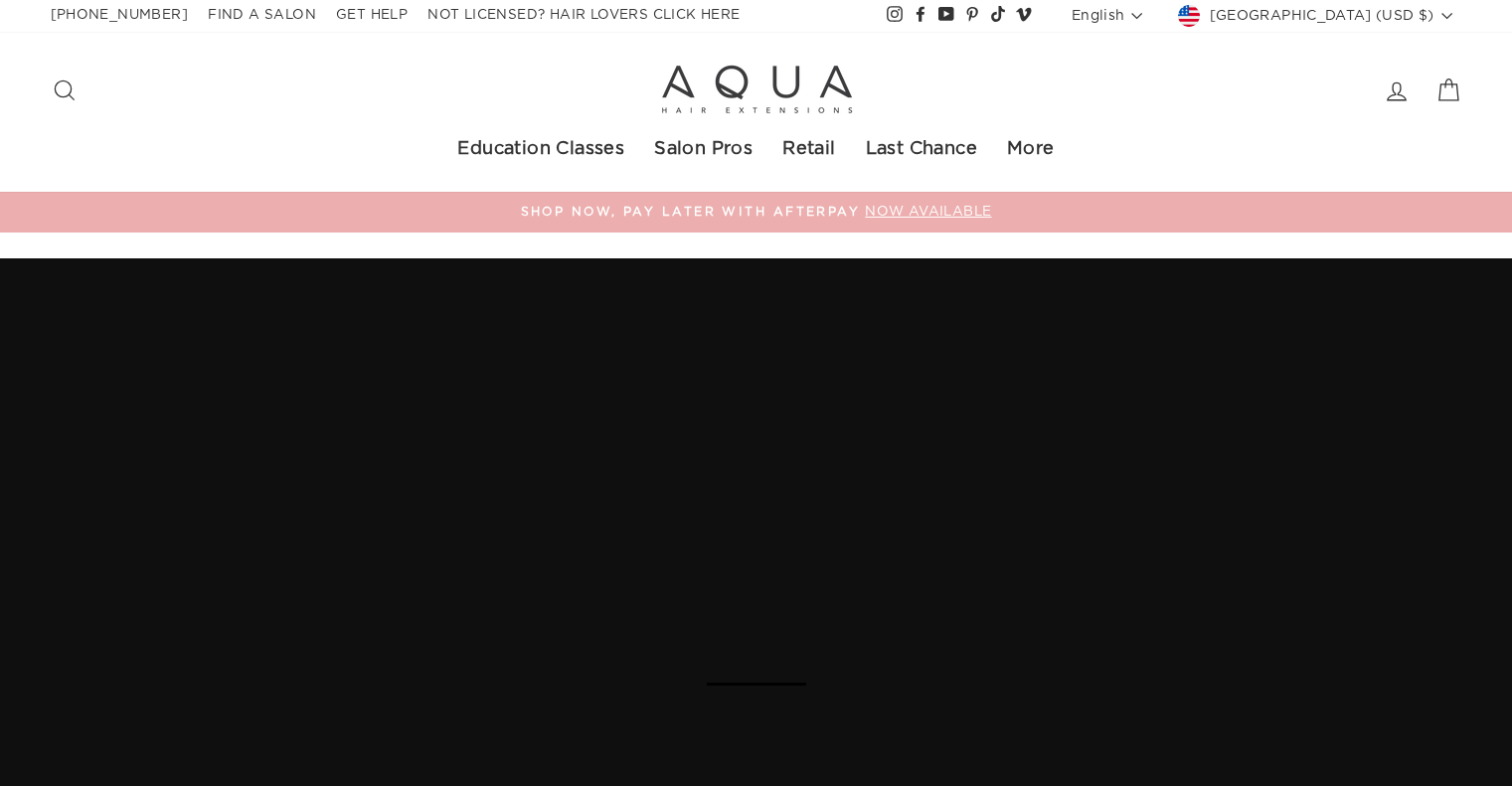 scroll, scrollTop: 0, scrollLeft: 0, axis: both 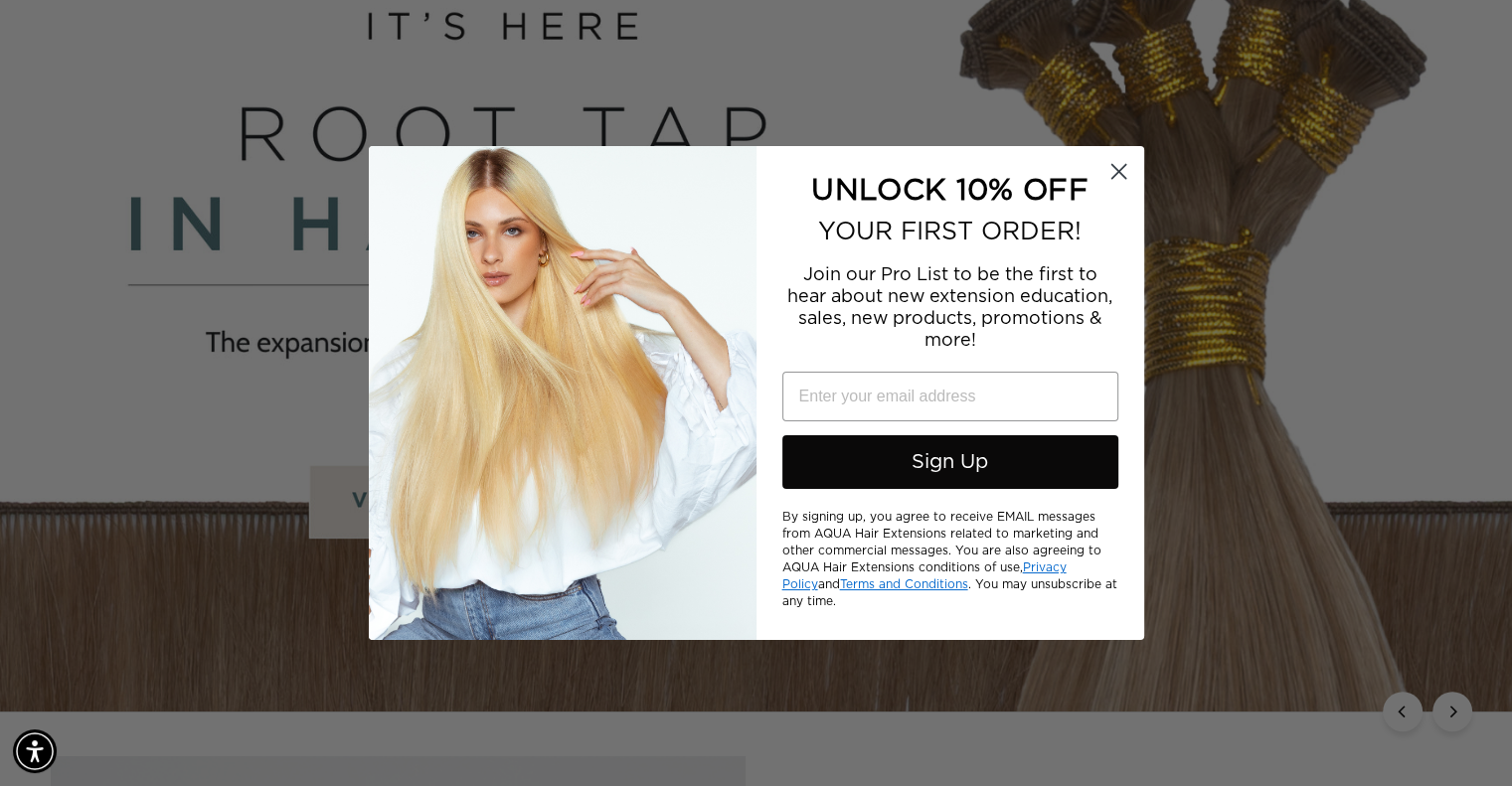 click 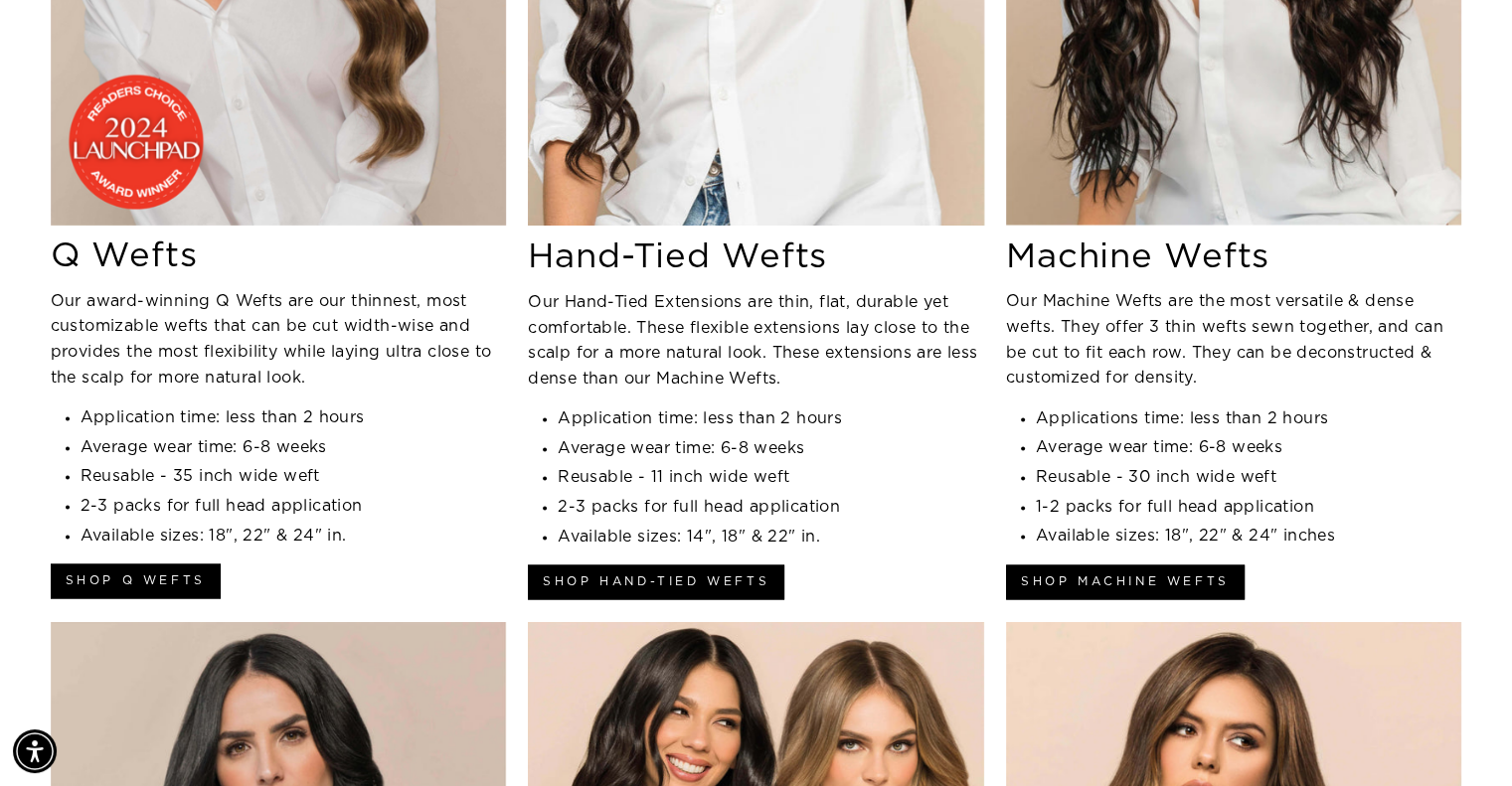 scroll, scrollTop: 3180, scrollLeft: 0, axis: vertical 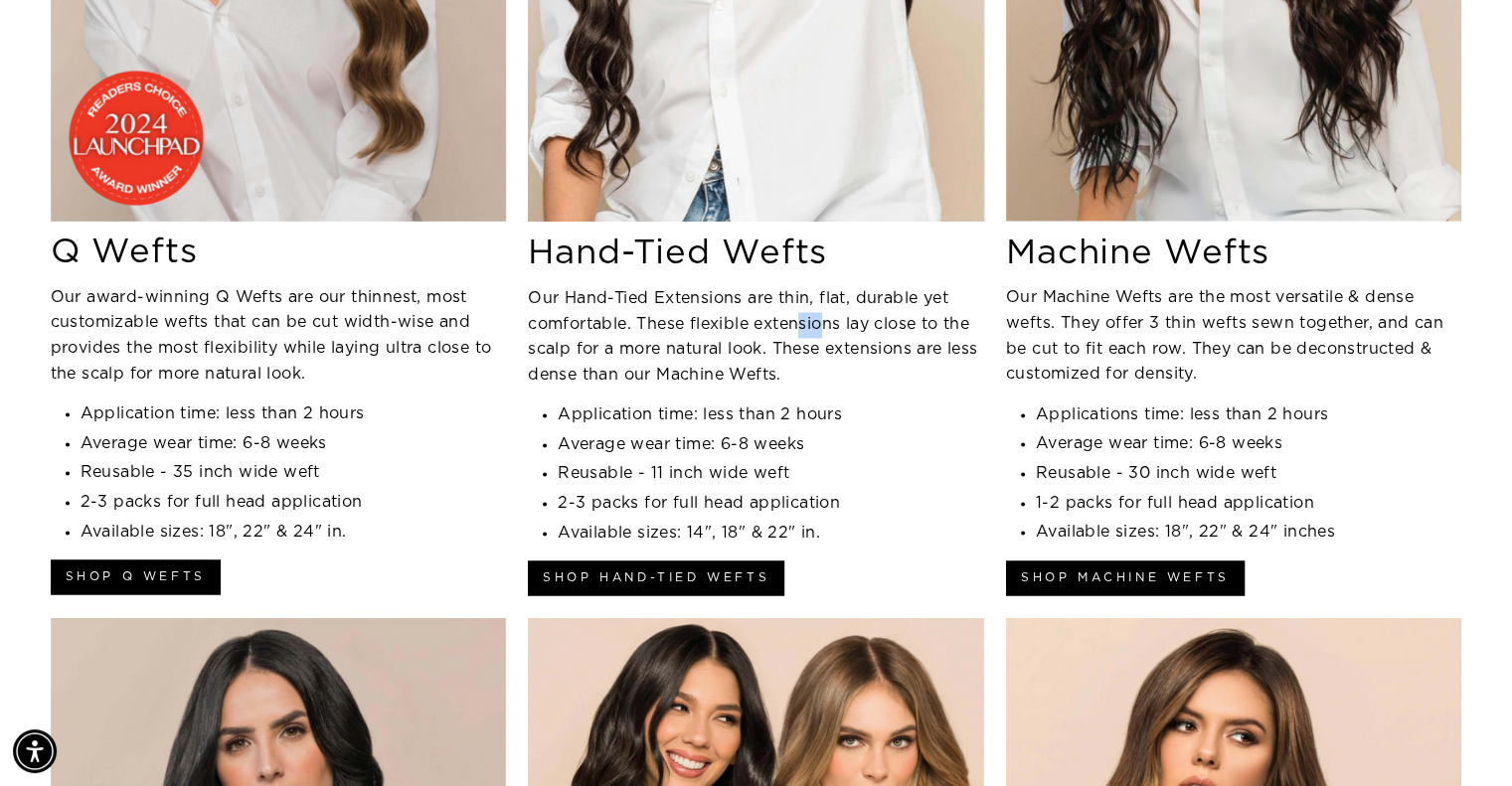 drag, startPoint x: 803, startPoint y: 336, endPoint x: 826, endPoint y: 336, distance: 23 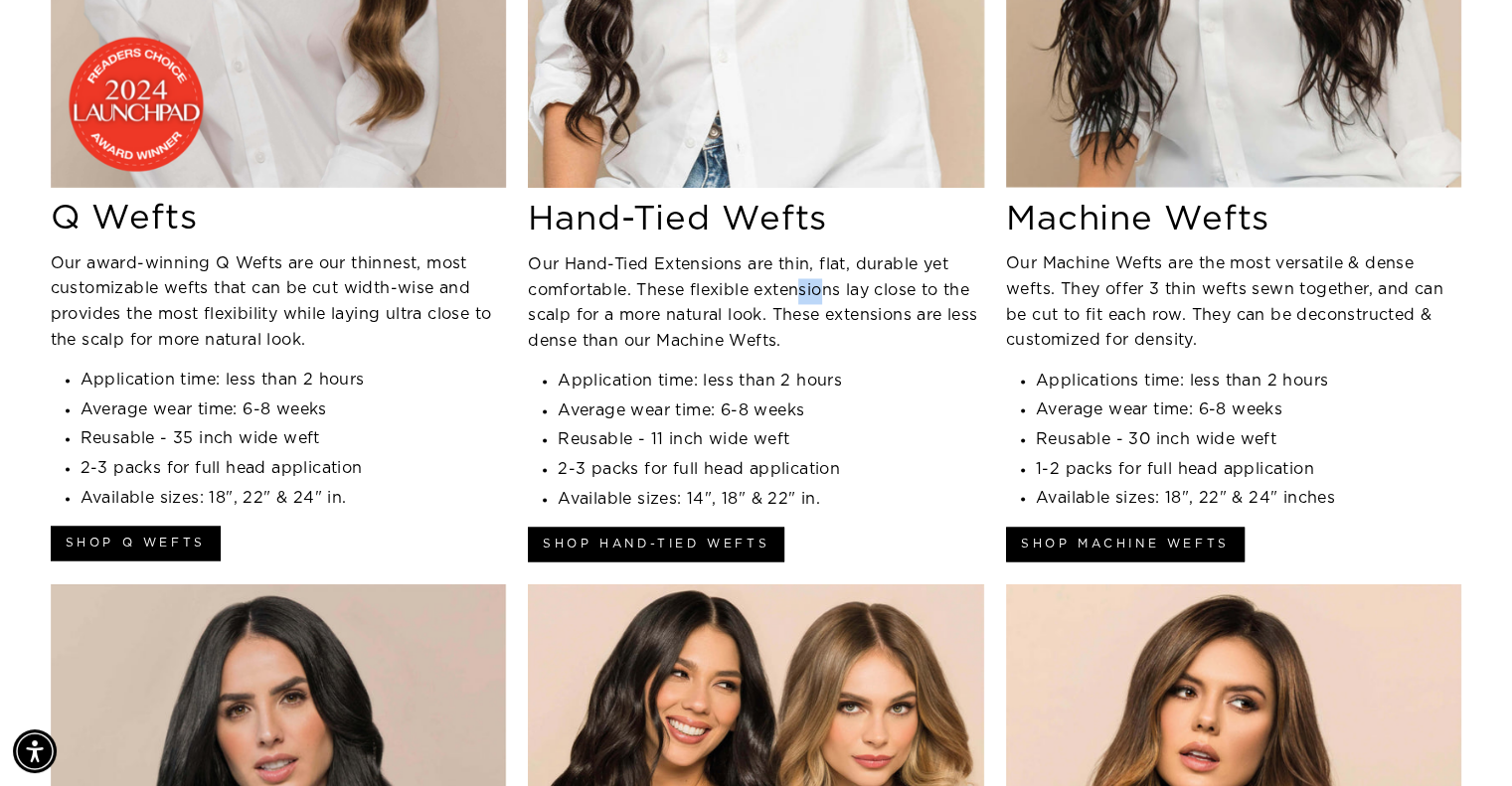 scroll, scrollTop: 3180, scrollLeft: 0, axis: vertical 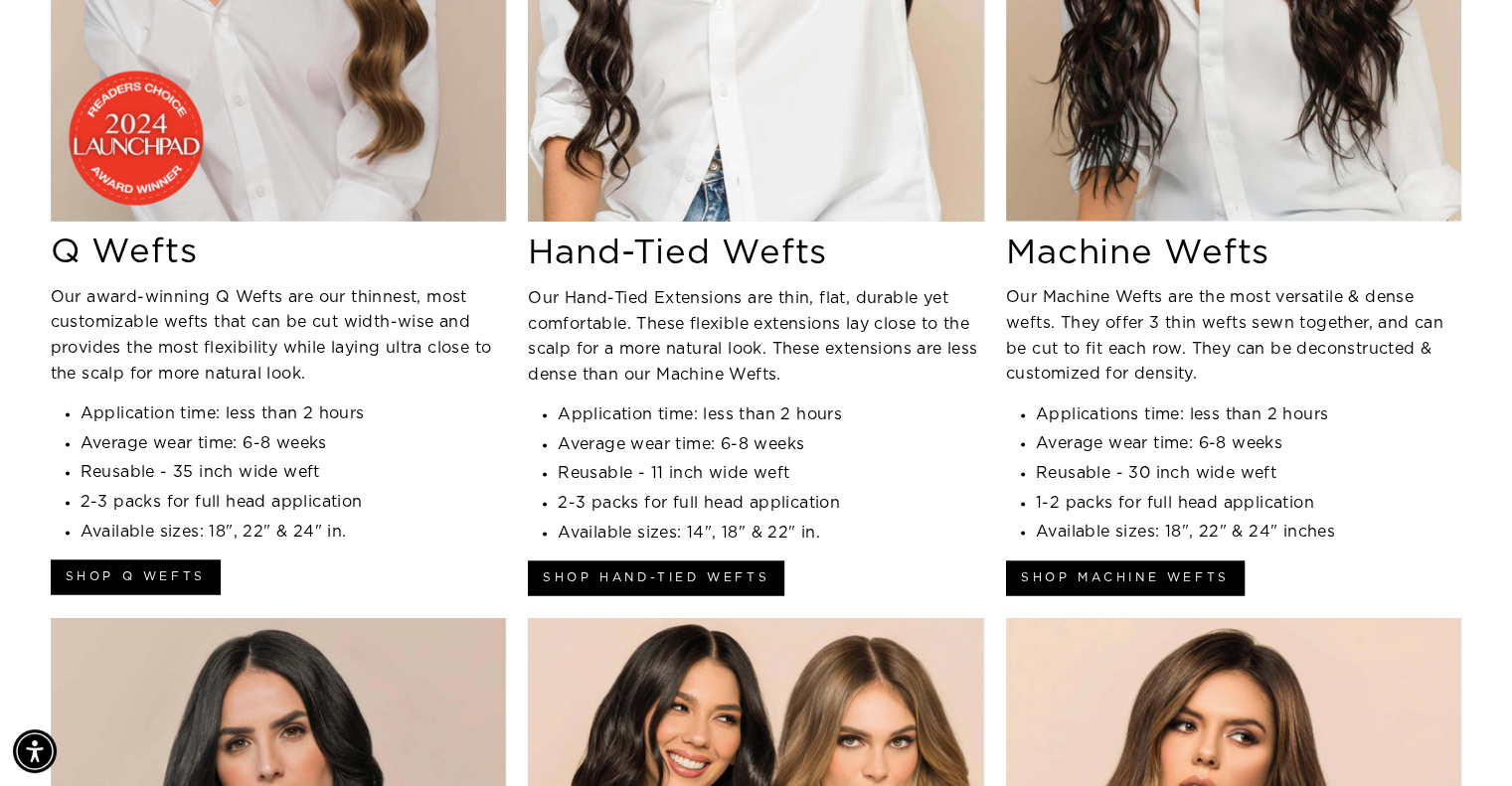 click on "Application time: less than 2 hours" at bounding box center (770, 415) 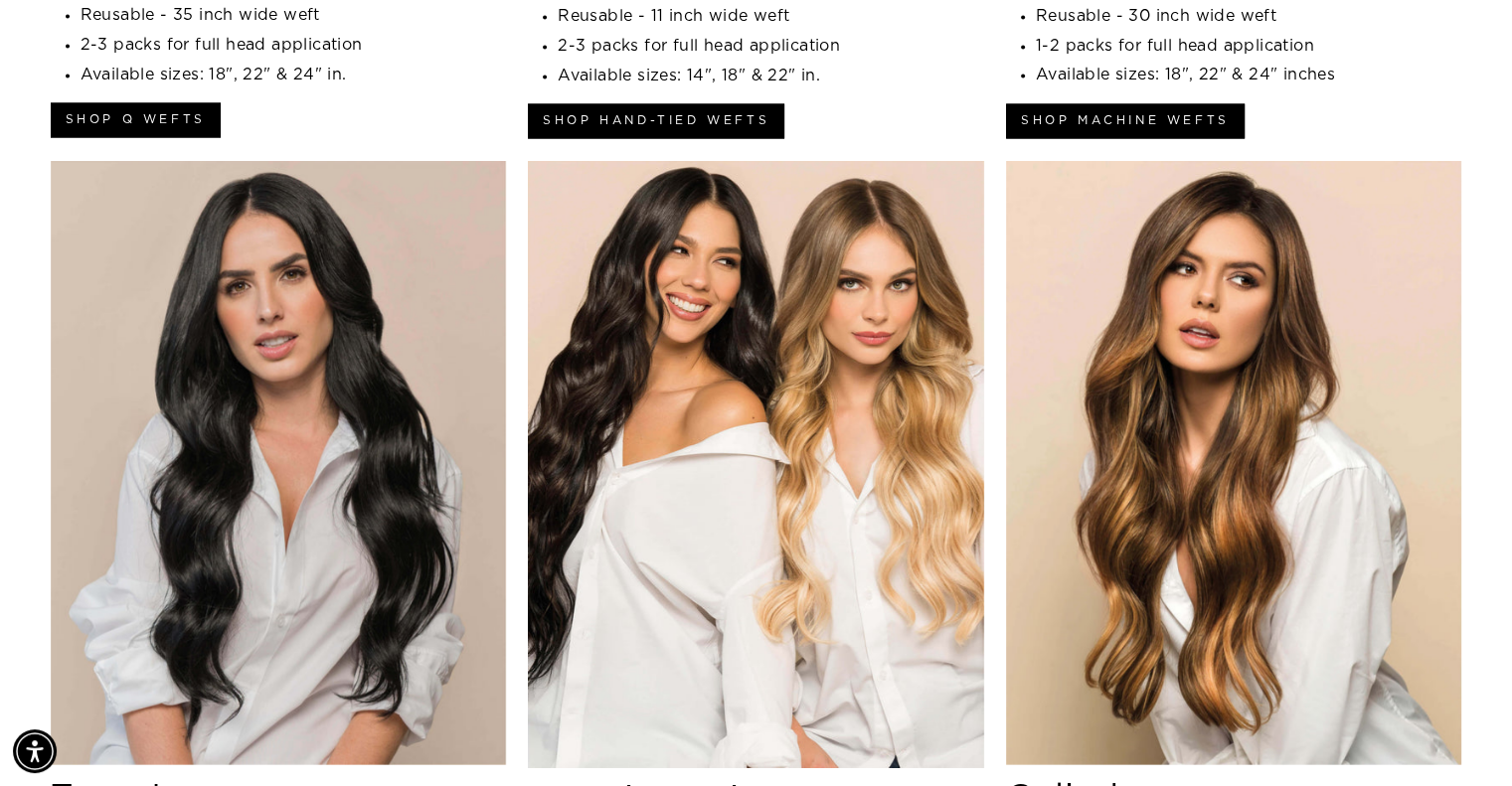 scroll, scrollTop: 3379, scrollLeft: 0, axis: vertical 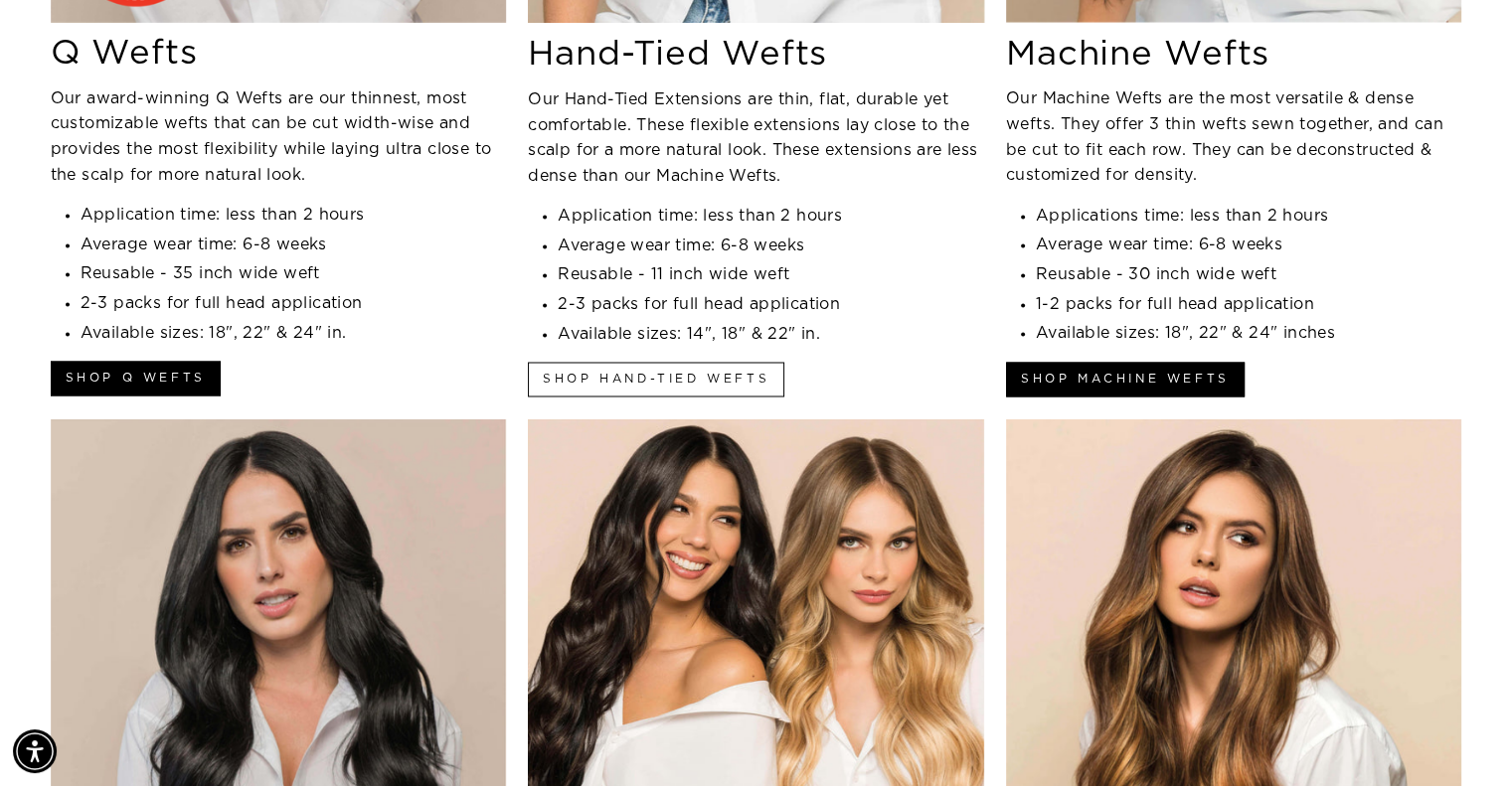 click on "Shop Hand-Tied Wefts" at bounding box center [656, 379] 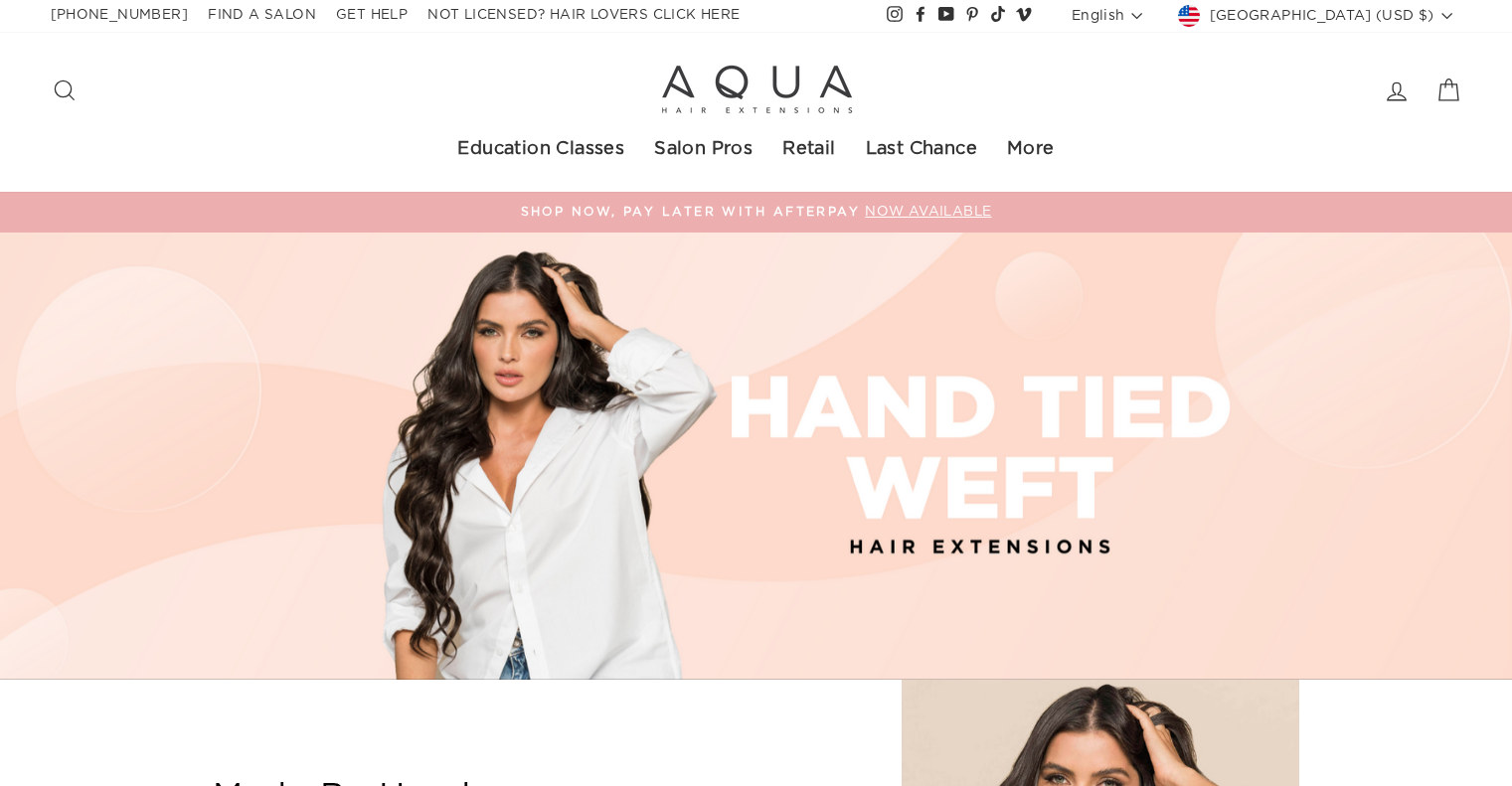 select on "manual" 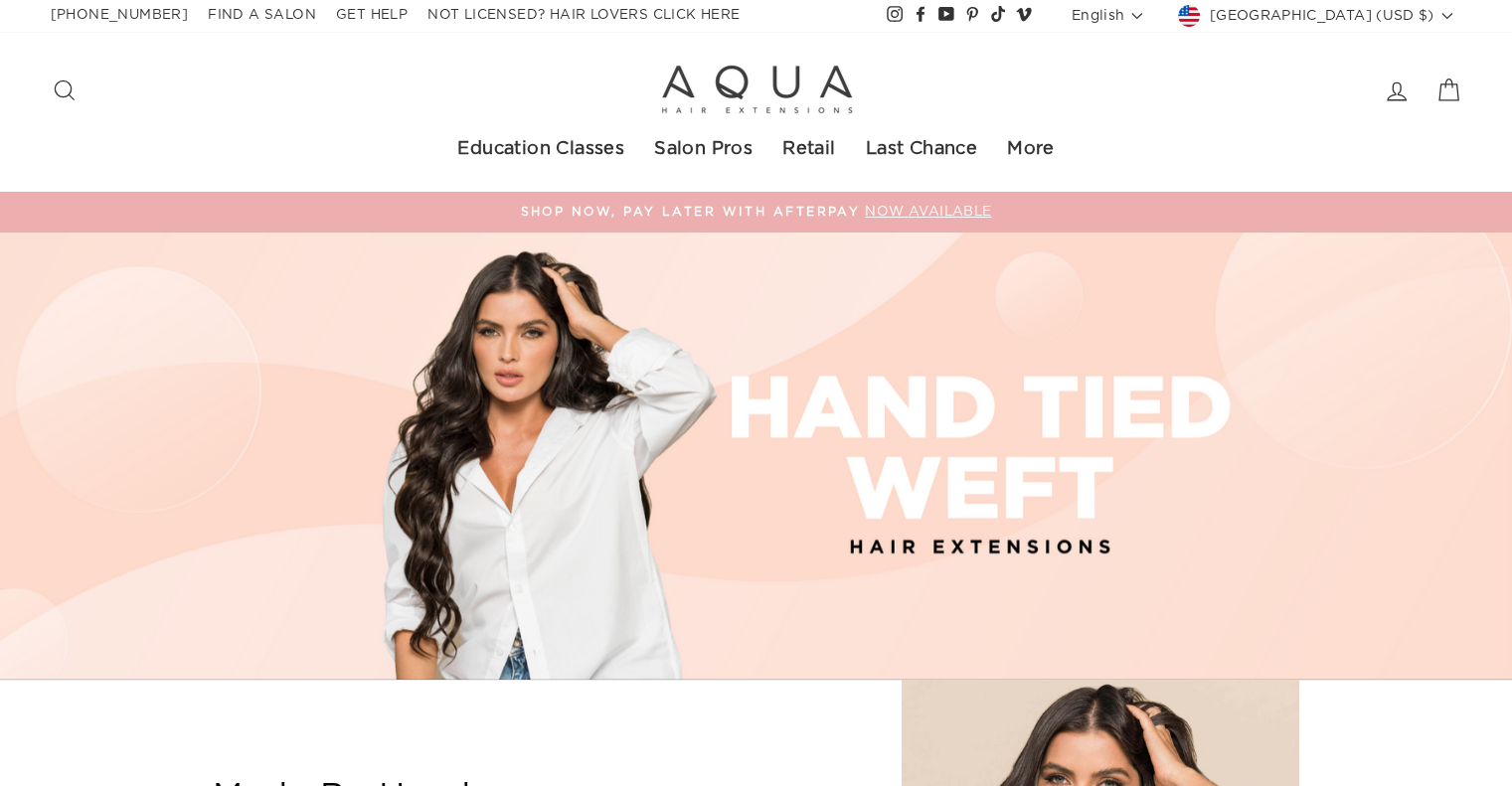 scroll, scrollTop: 0, scrollLeft: 0, axis: both 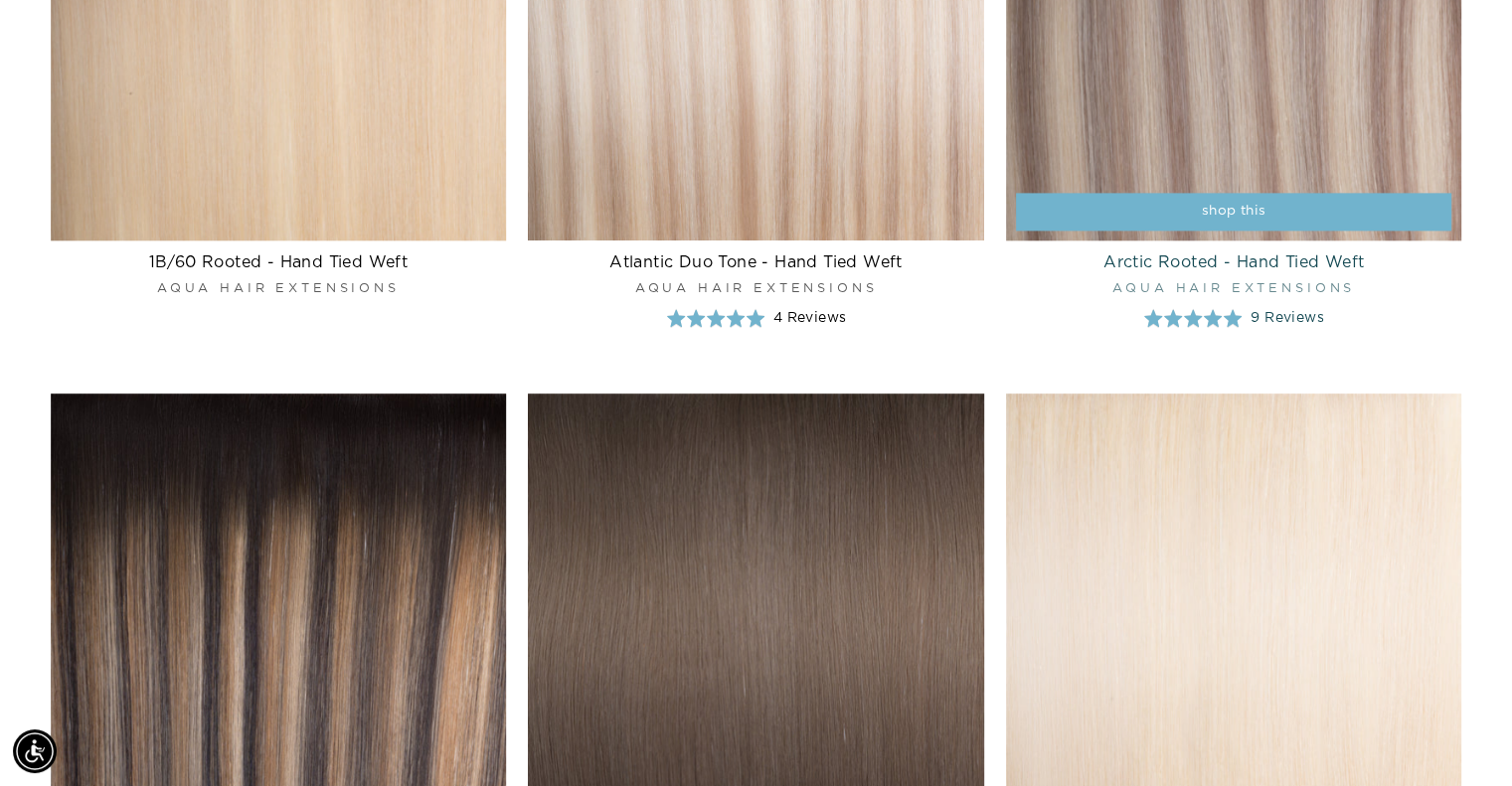 click on "Arctic Rooted - Hand Tied Weft" at bounding box center [1234, 262] 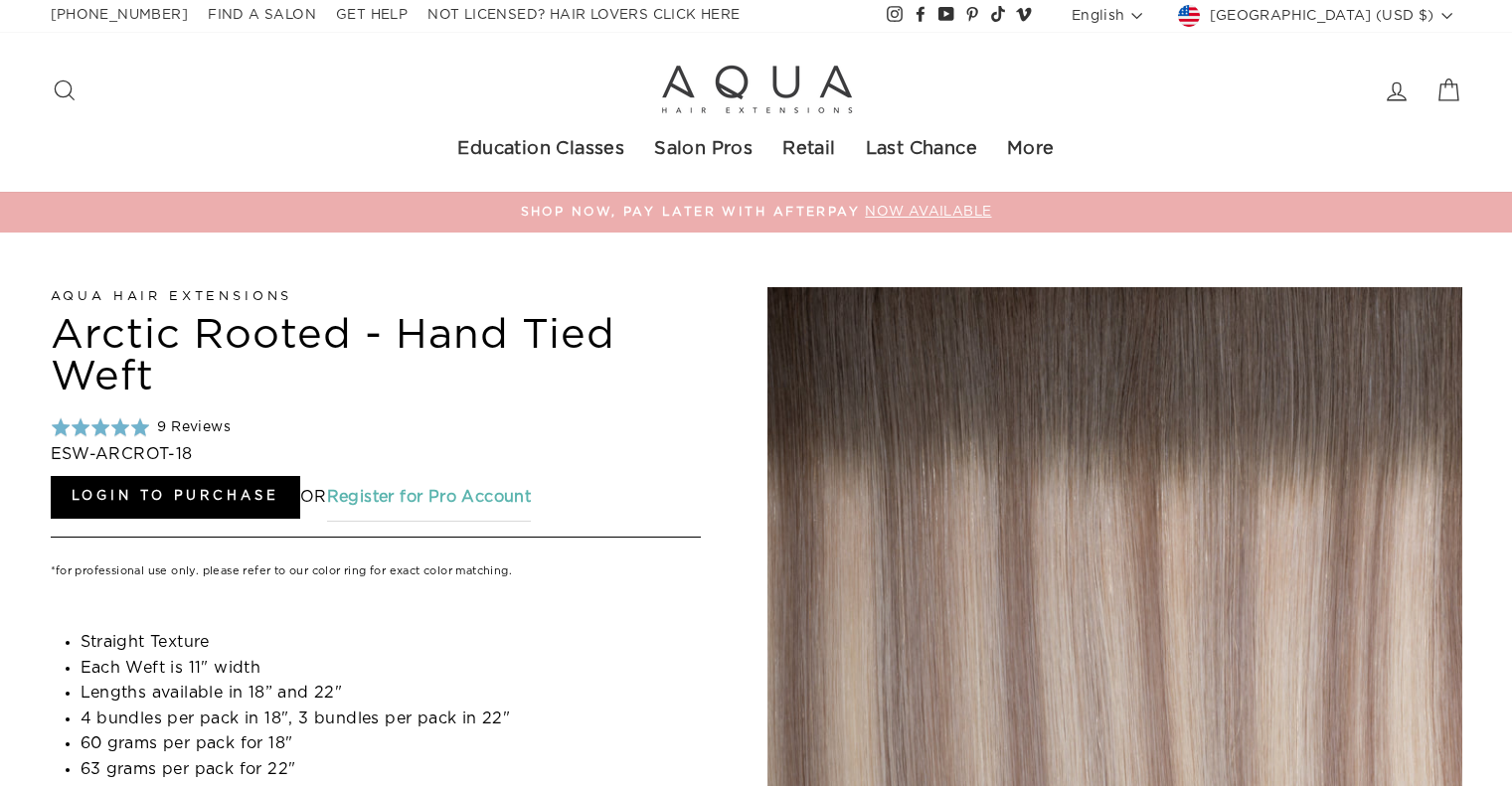 scroll, scrollTop: 411, scrollLeft: 0, axis: vertical 